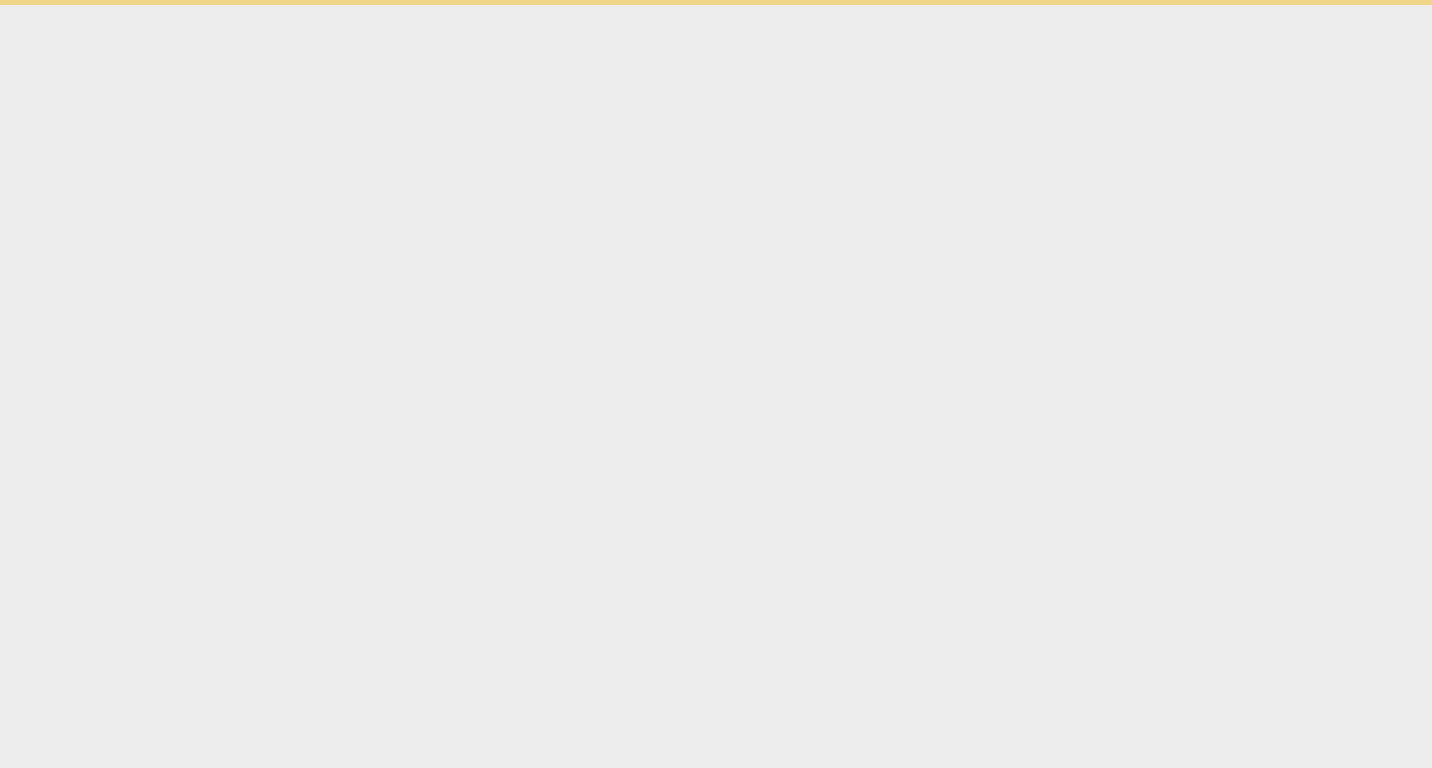 scroll, scrollTop: 0, scrollLeft: 0, axis: both 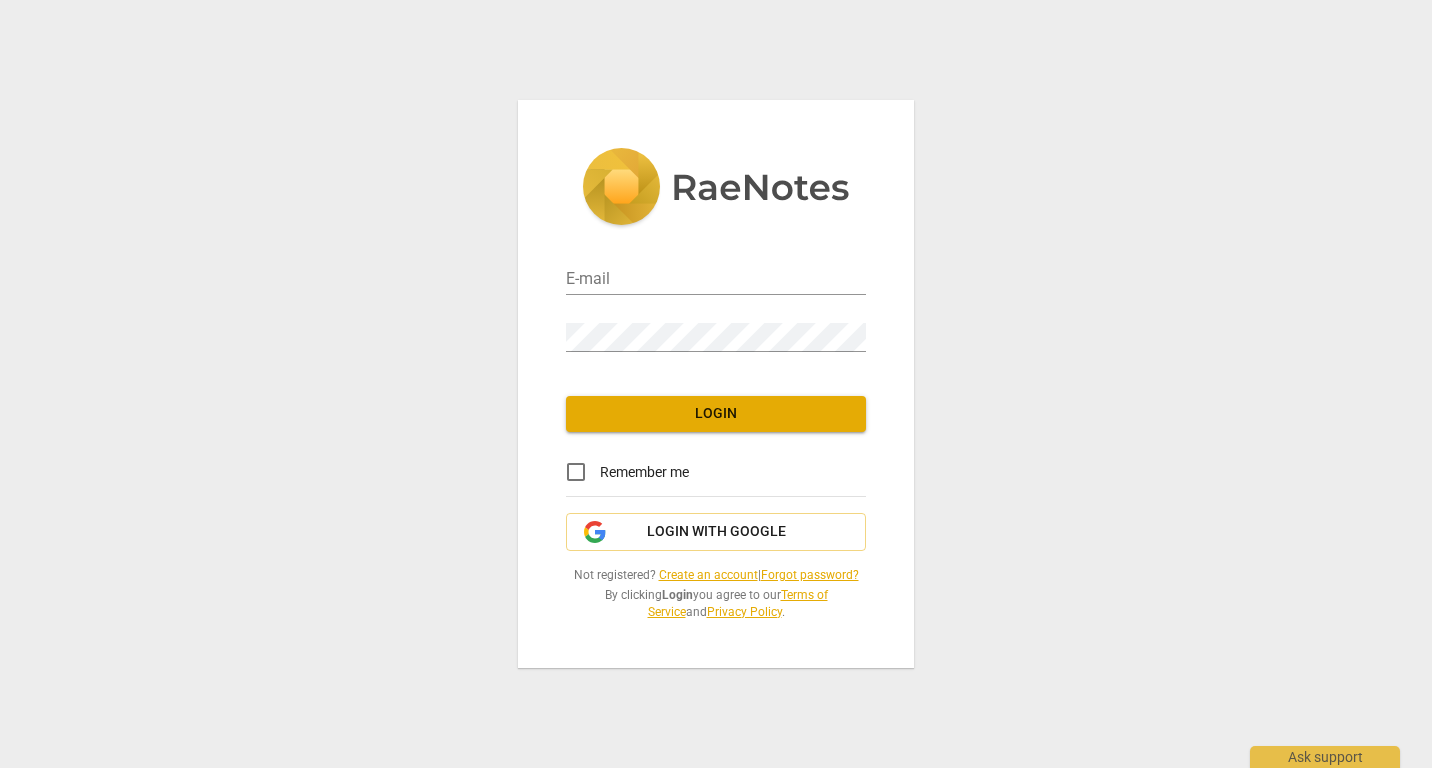 type on "[EMAIL_ADDRESS][DOMAIN_NAME]" 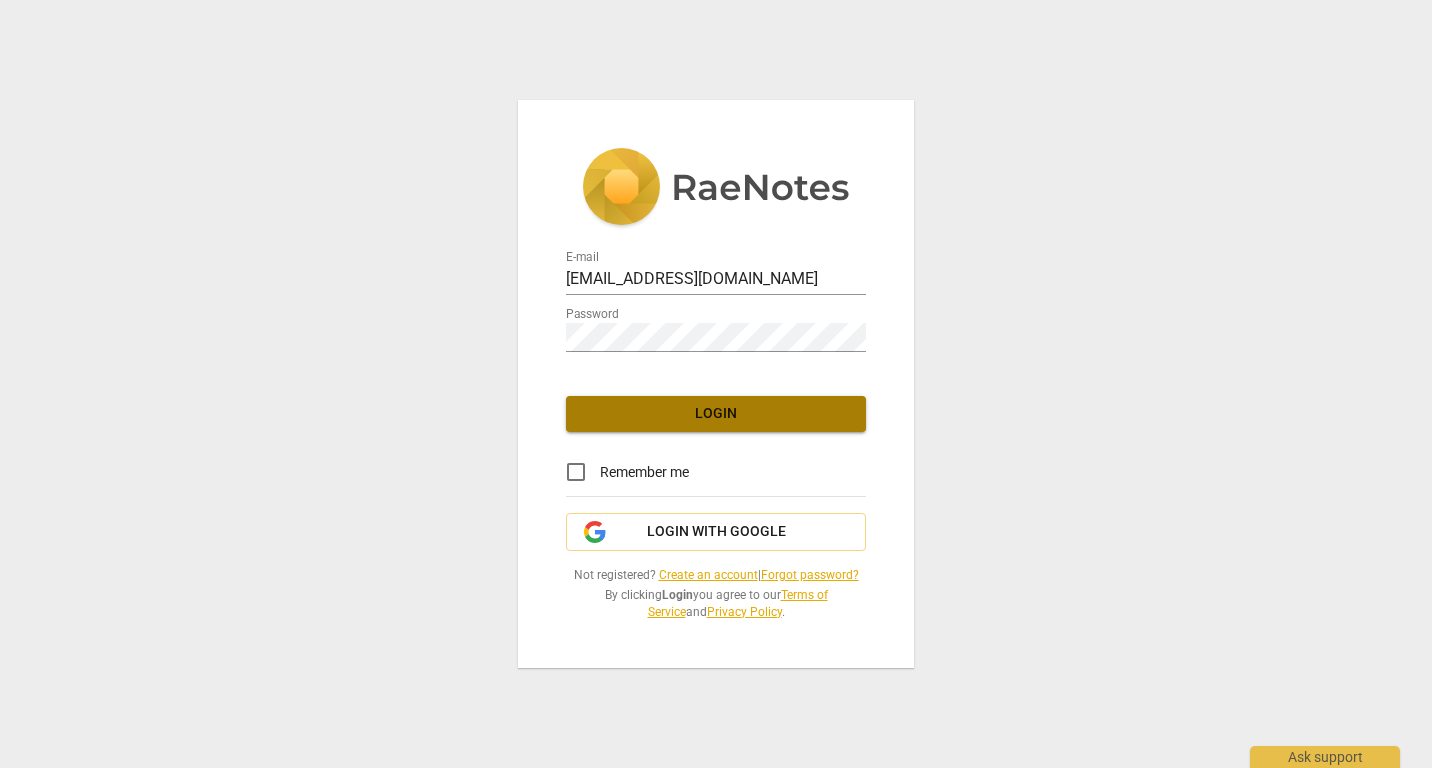 click on "Login" at bounding box center (716, 414) 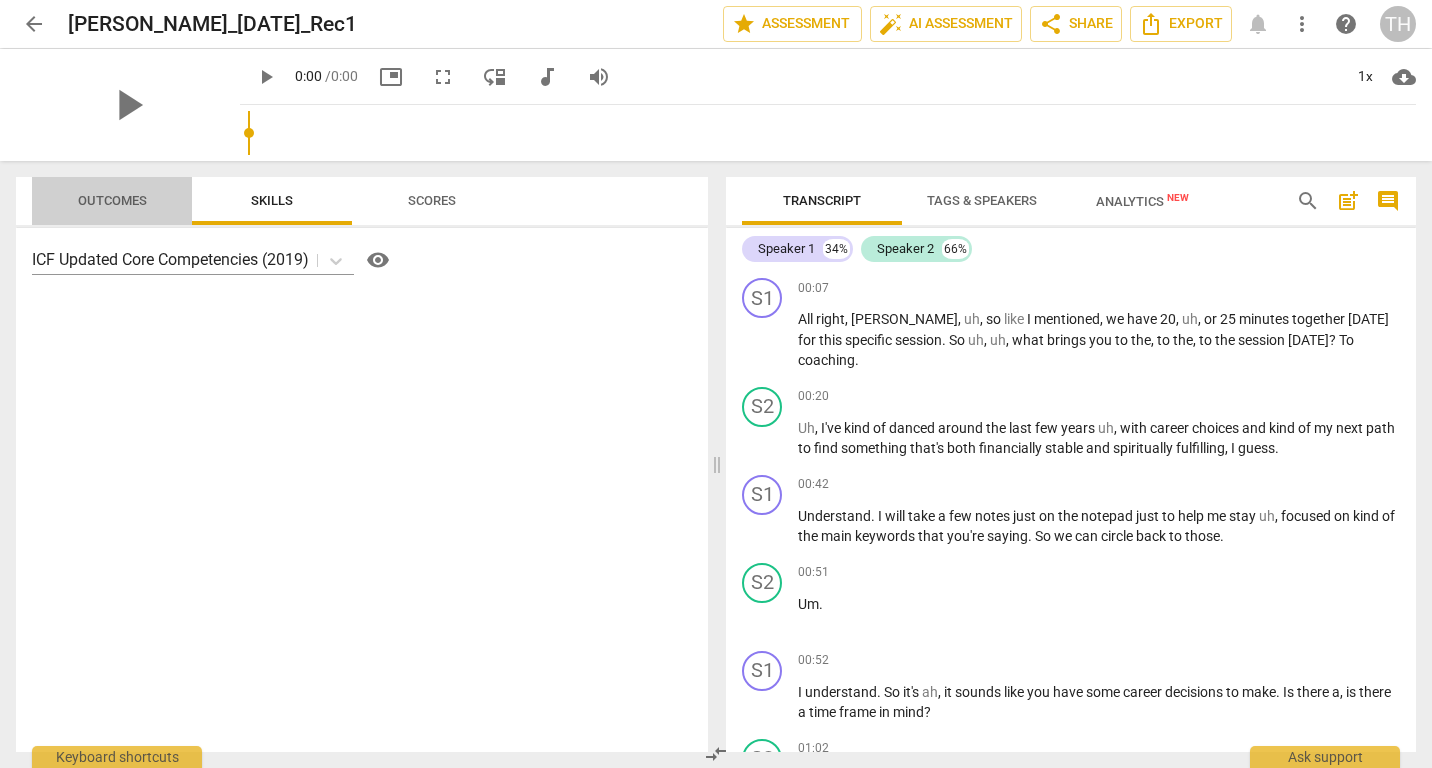 click on "Outcomes" at bounding box center [112, 200] 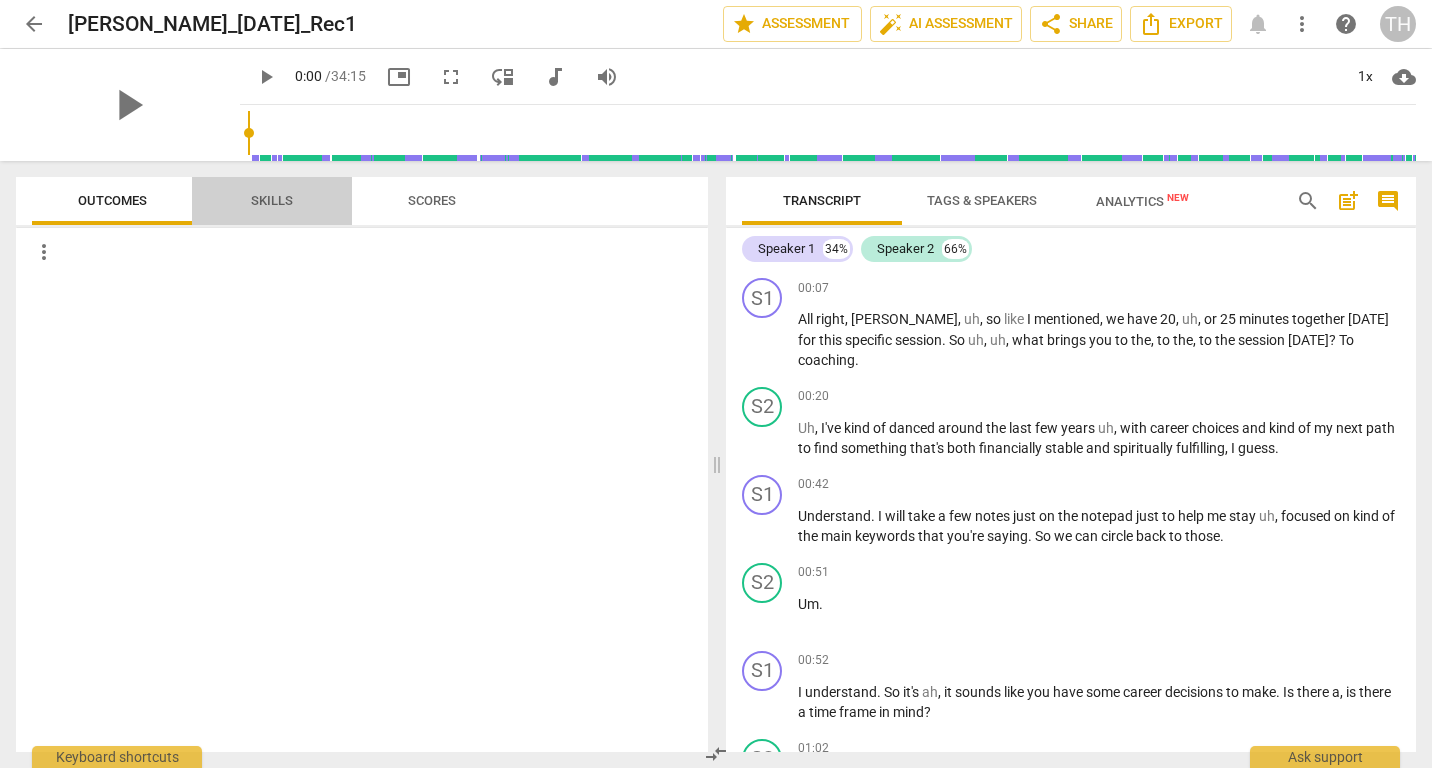 click on "Skills" at bounding box center [272, 200] 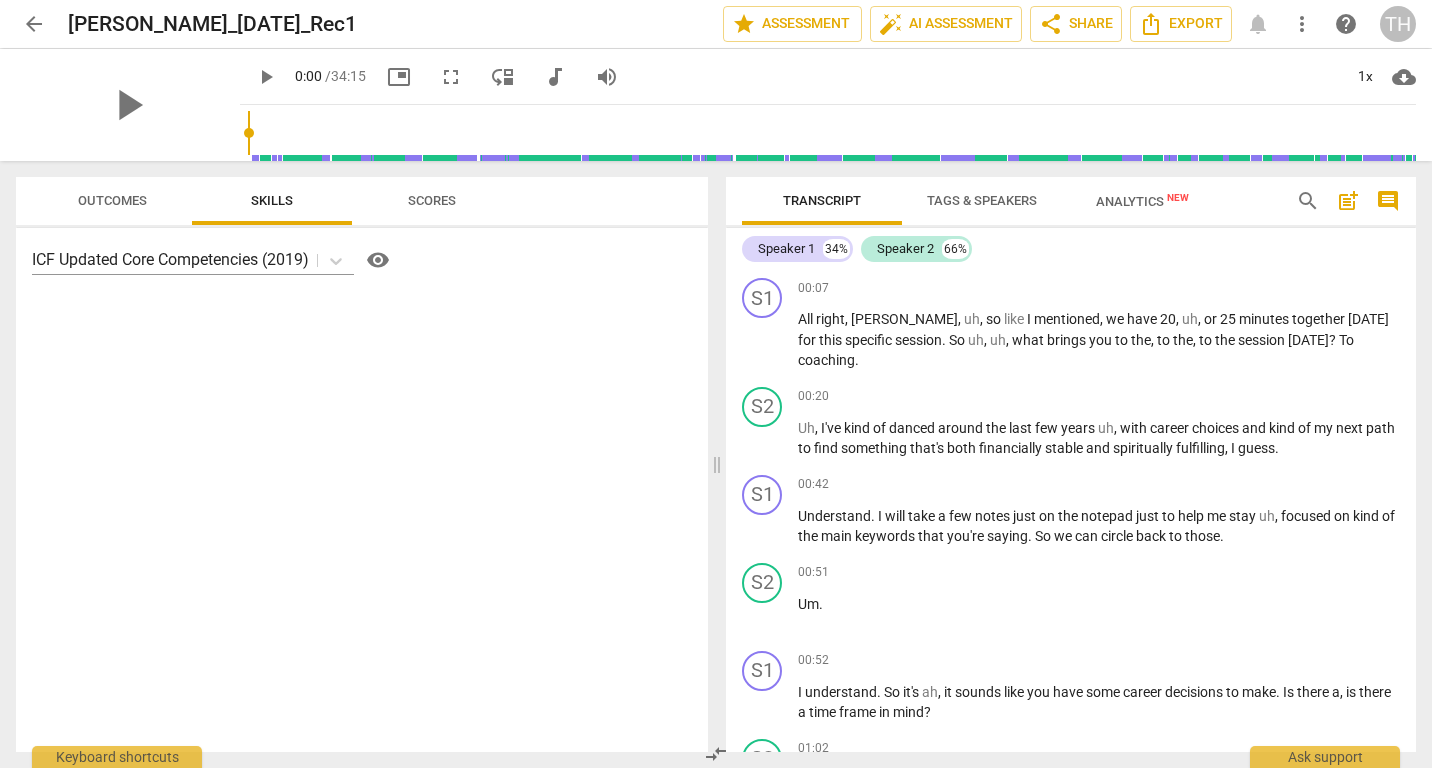 click on "Scores" at bounding box center (432, 200) 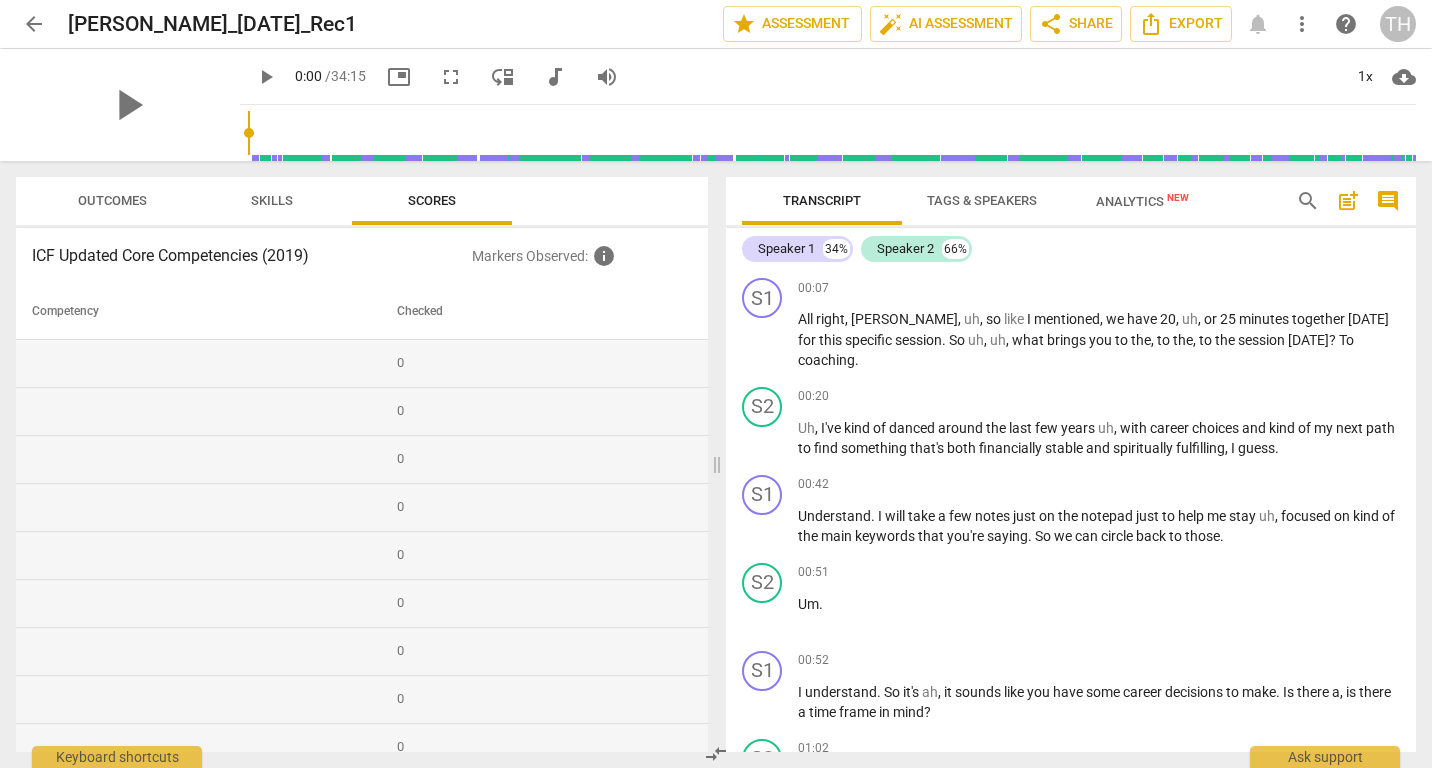 click on "Analytics   New" at bounding box center [1142, 201] 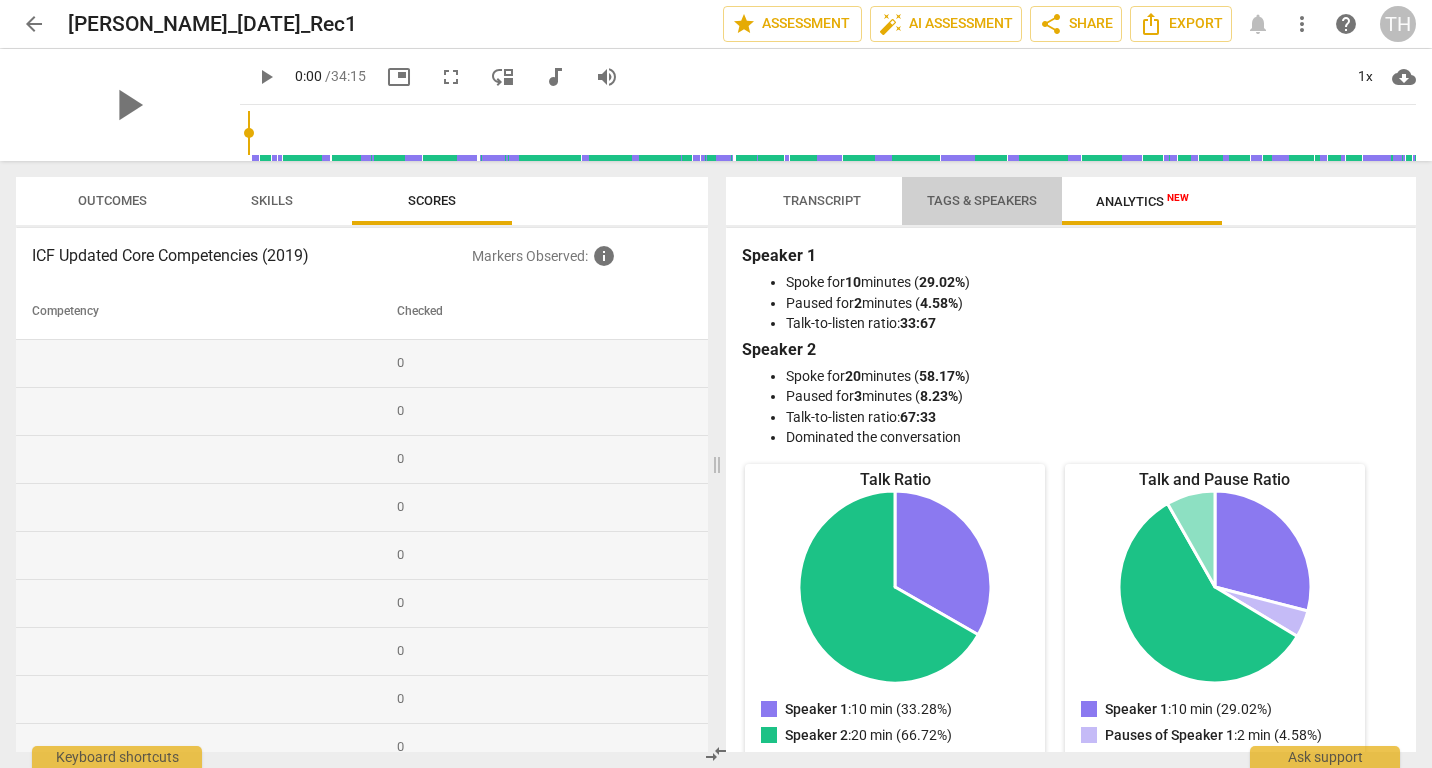click on "Tags & Speakers" at bounding box center [982, 200] 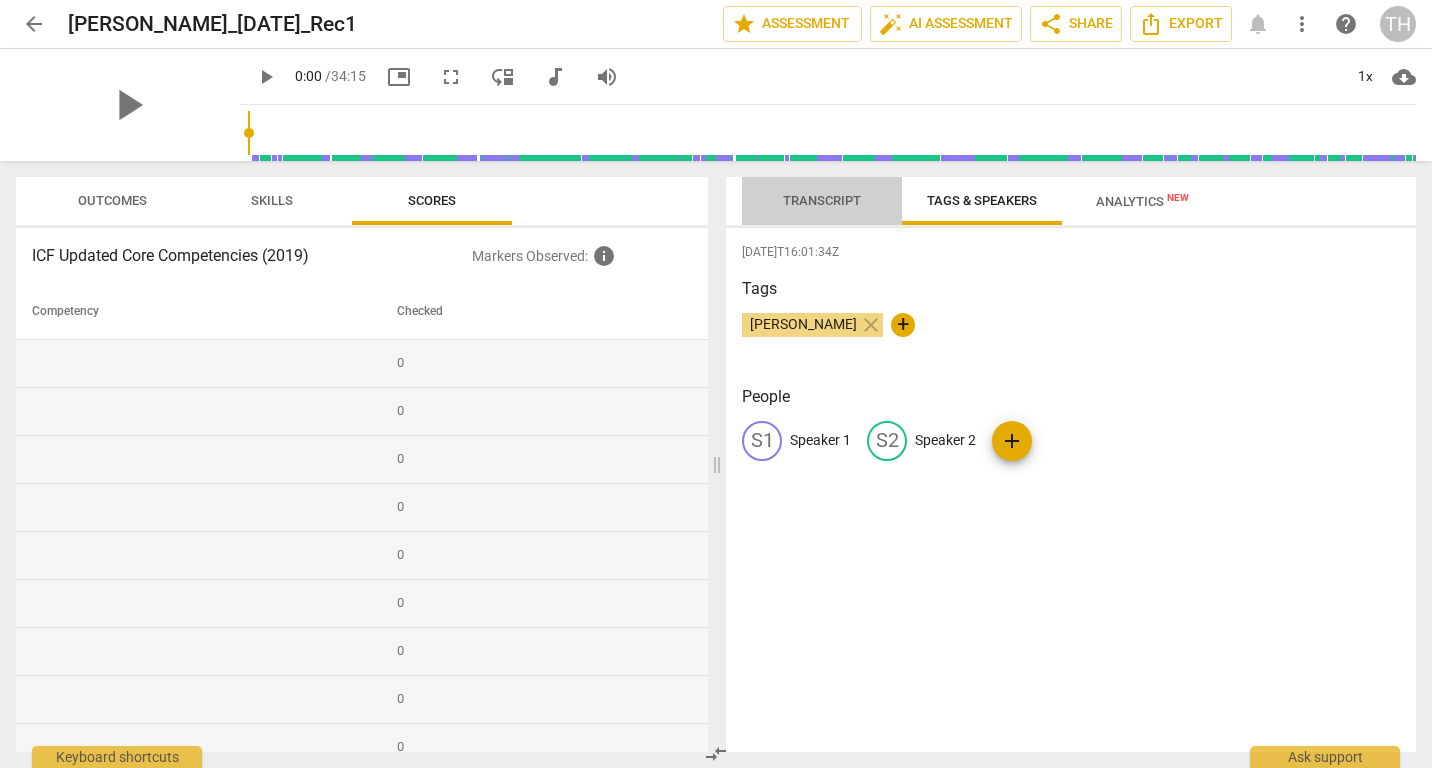 click on "Transcript" at bounding box center [822, 201] 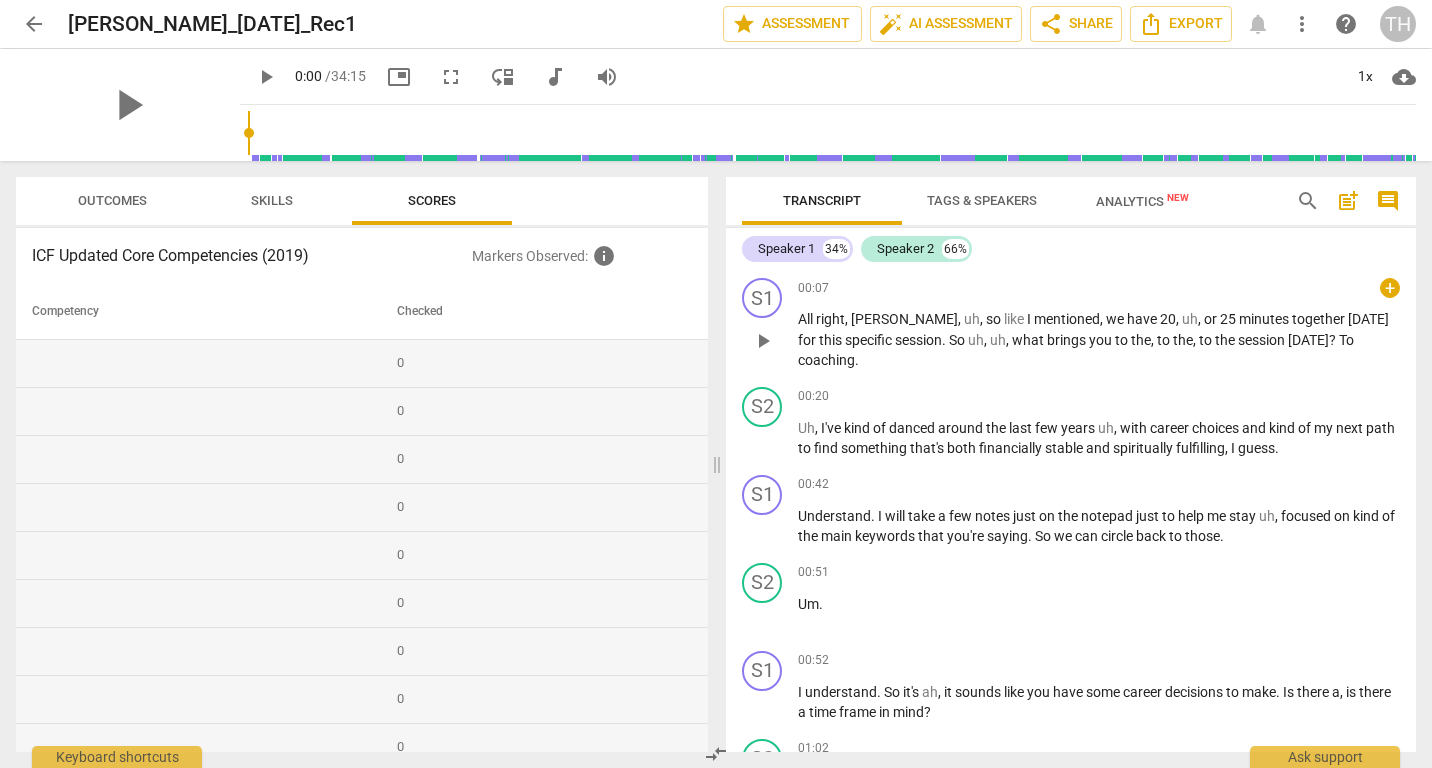scroll, scrollTop: 0, scrollLeft: 0, axis: both 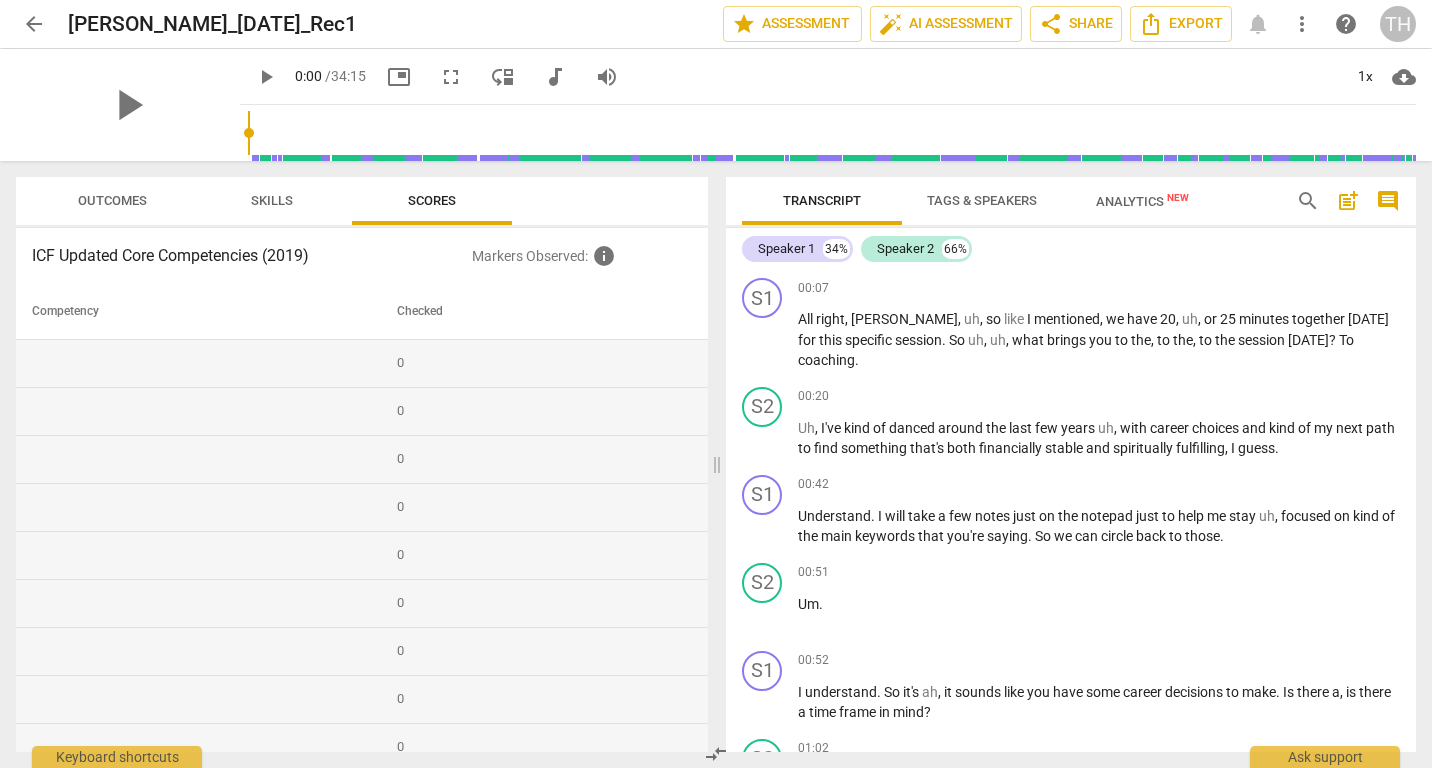 drag, startPoint x: 1408, startPoint y: 274, endPoint x: 1386, endPoint y: 222, distance: 56.462376 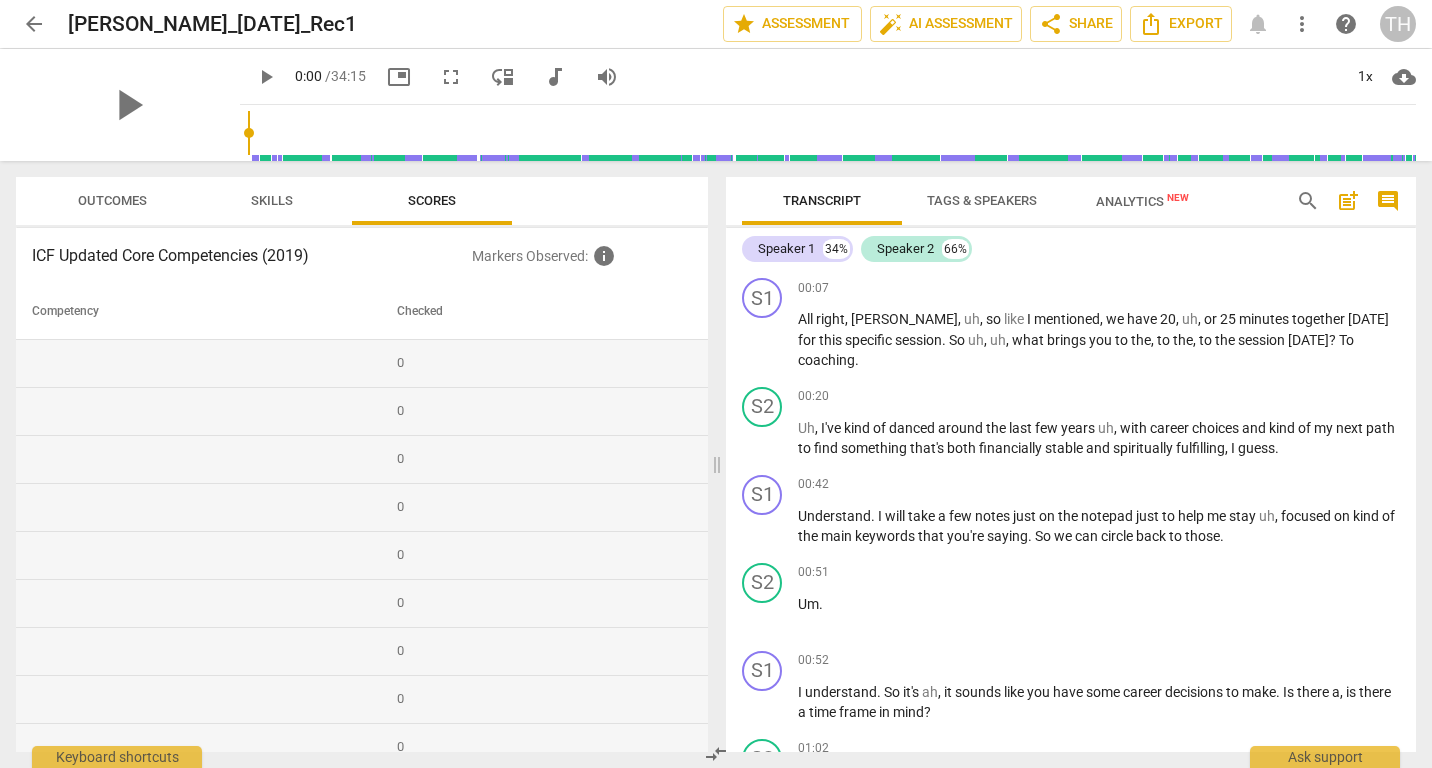 click on "comment" at bounding box center (1388, 201) 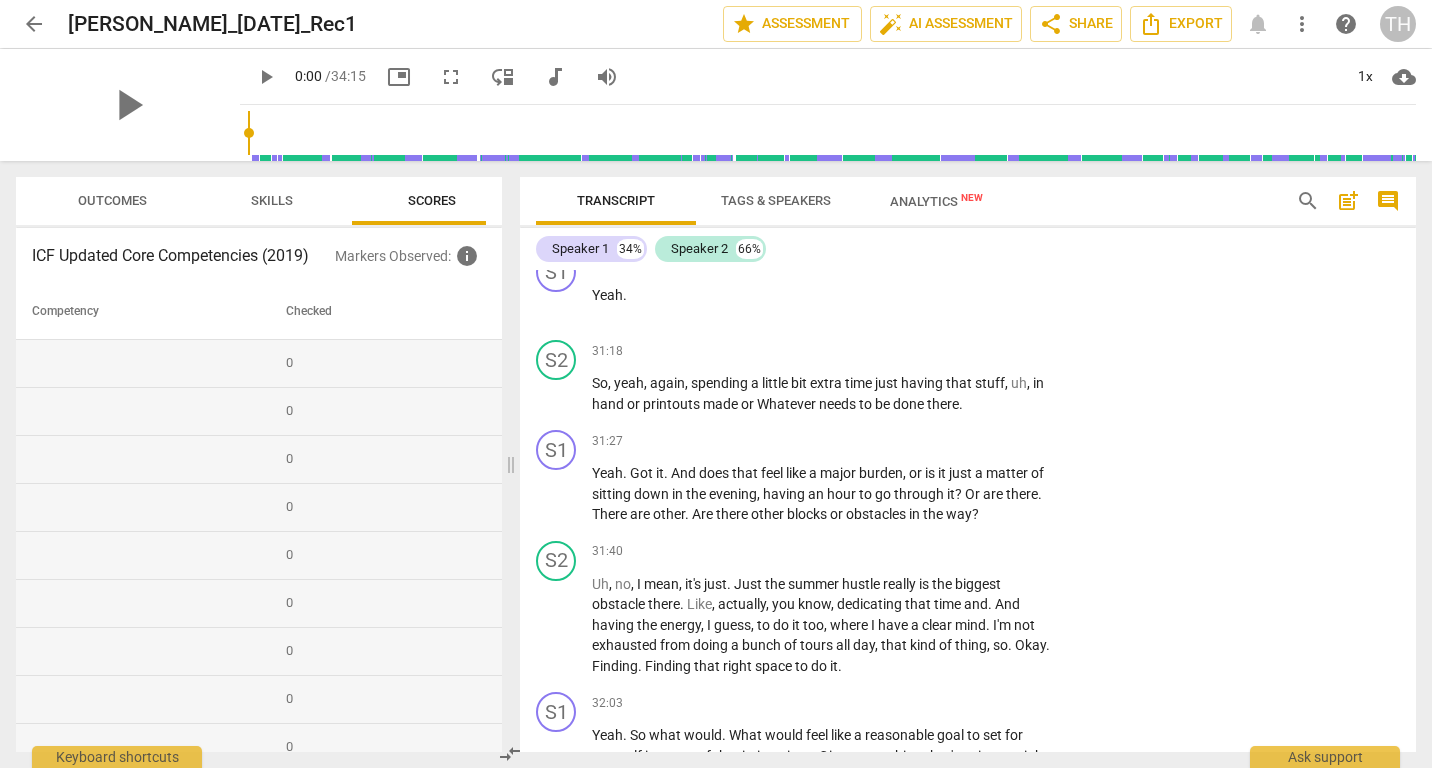 scroll, scrollTop: 12219, scrollLeft: 0, axis: vertical 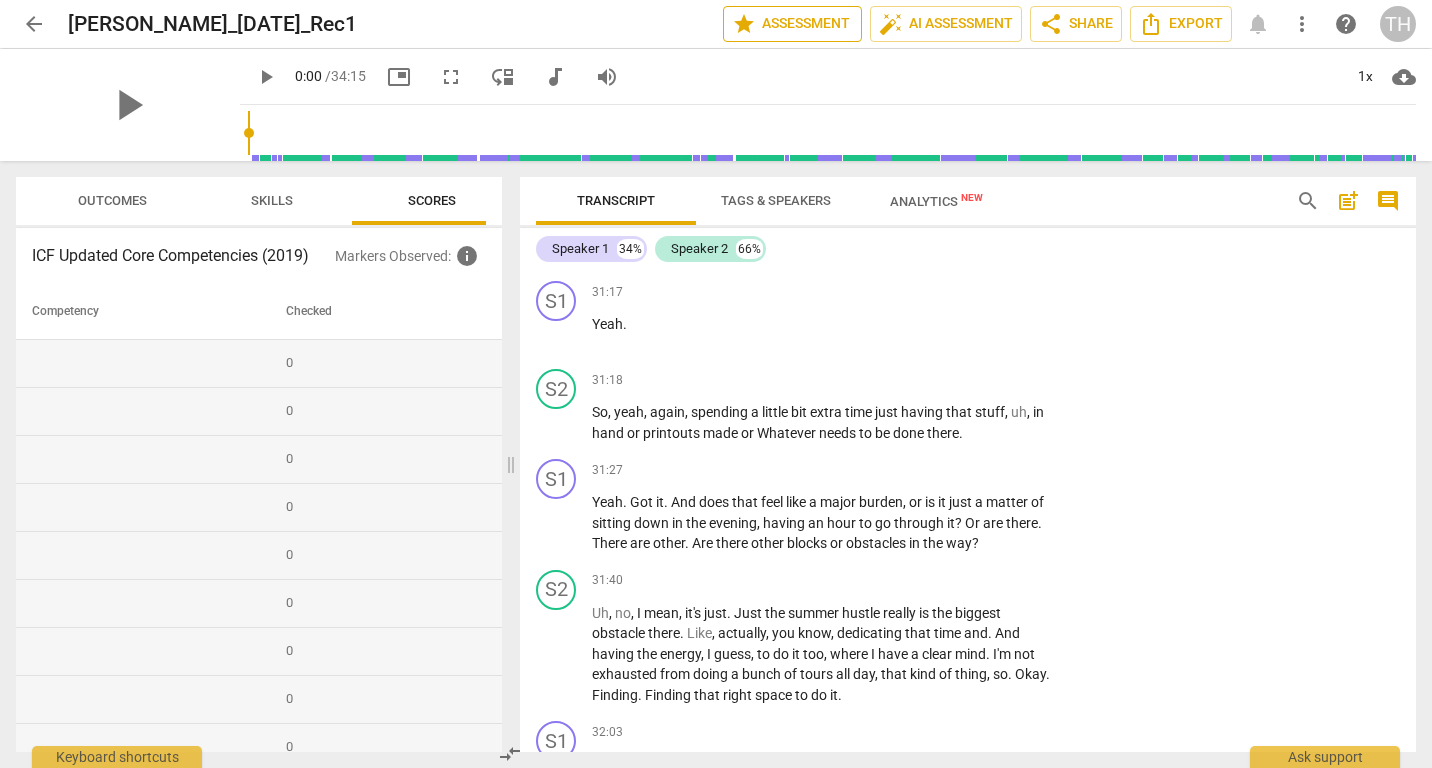 click on "star    Assessment" at bounding box center (792, 24) 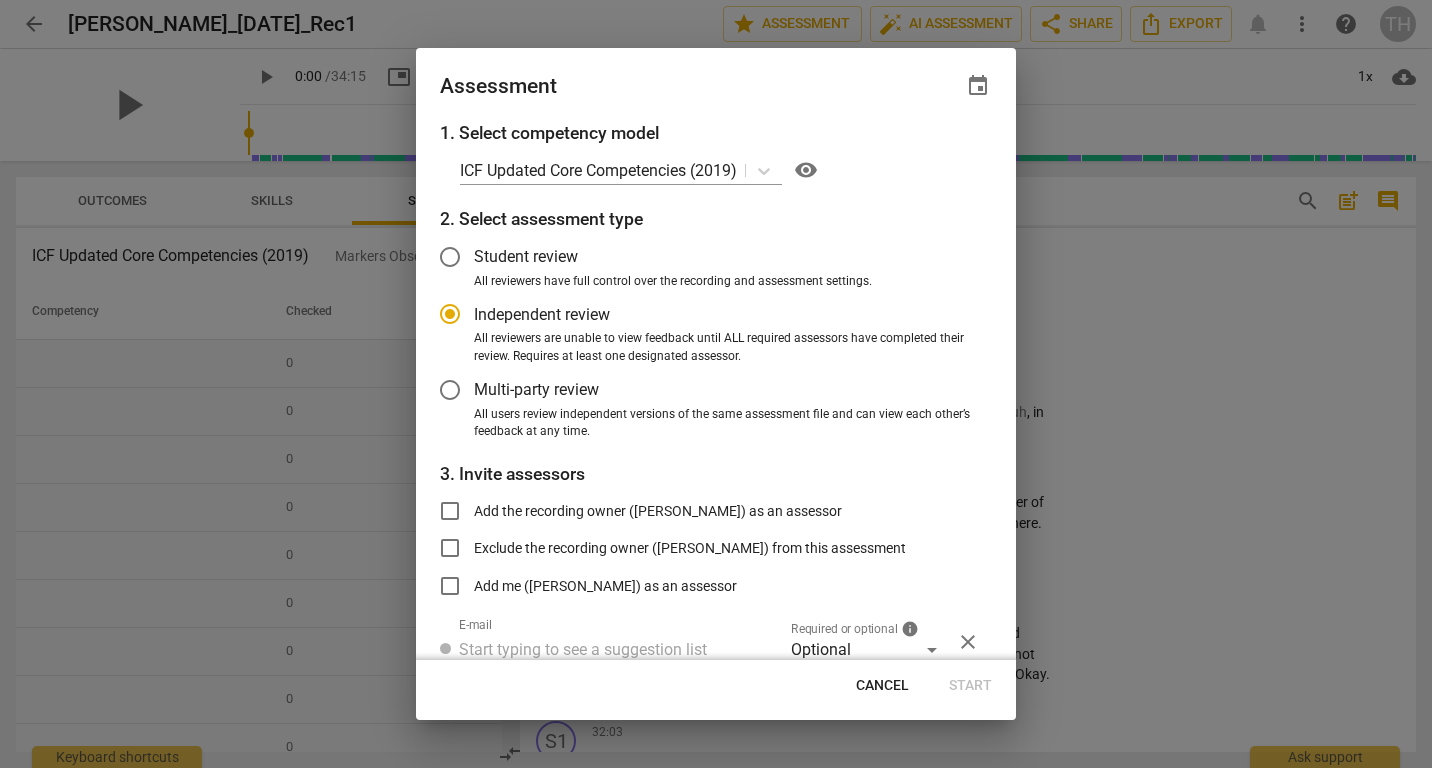 click on "Cancel" at bounding box center [882, 686] 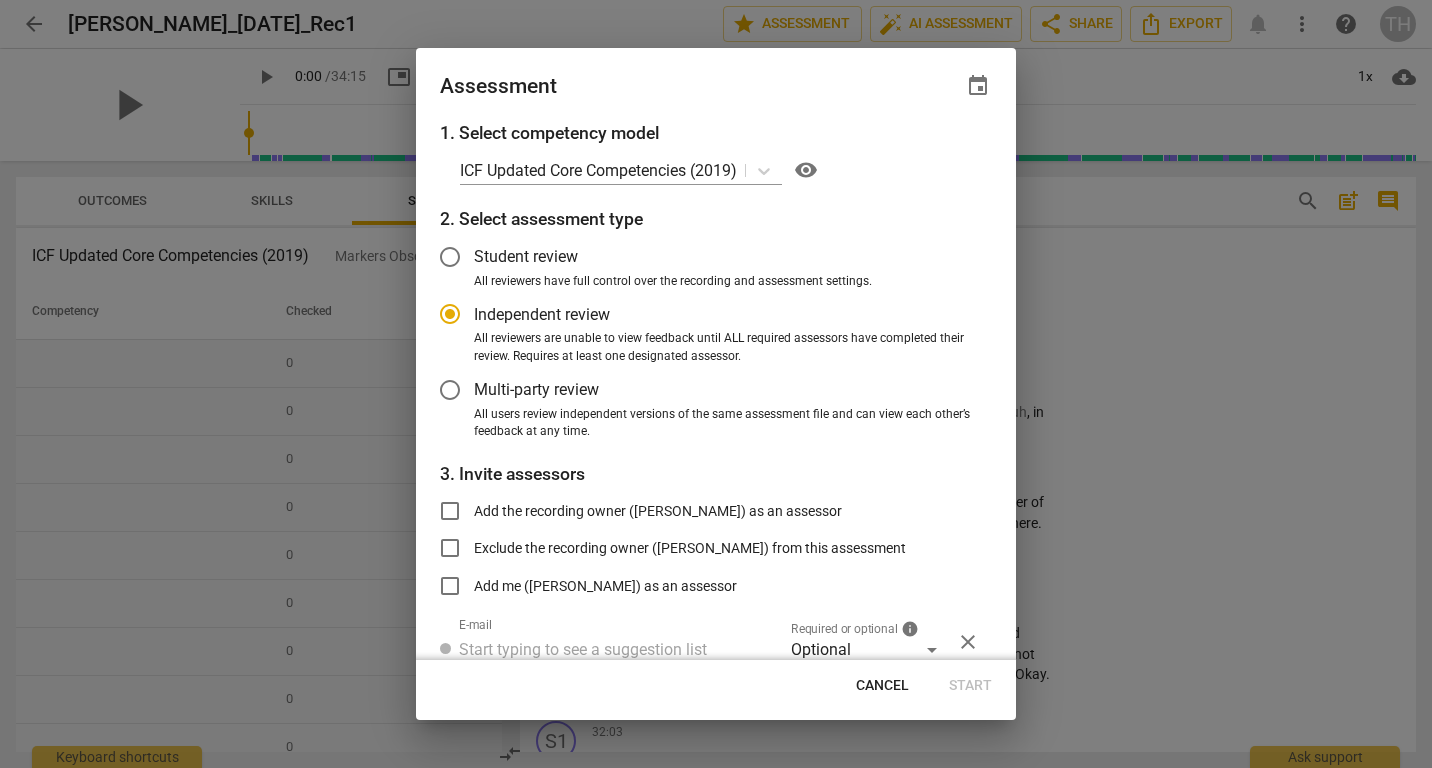 radio on "false" 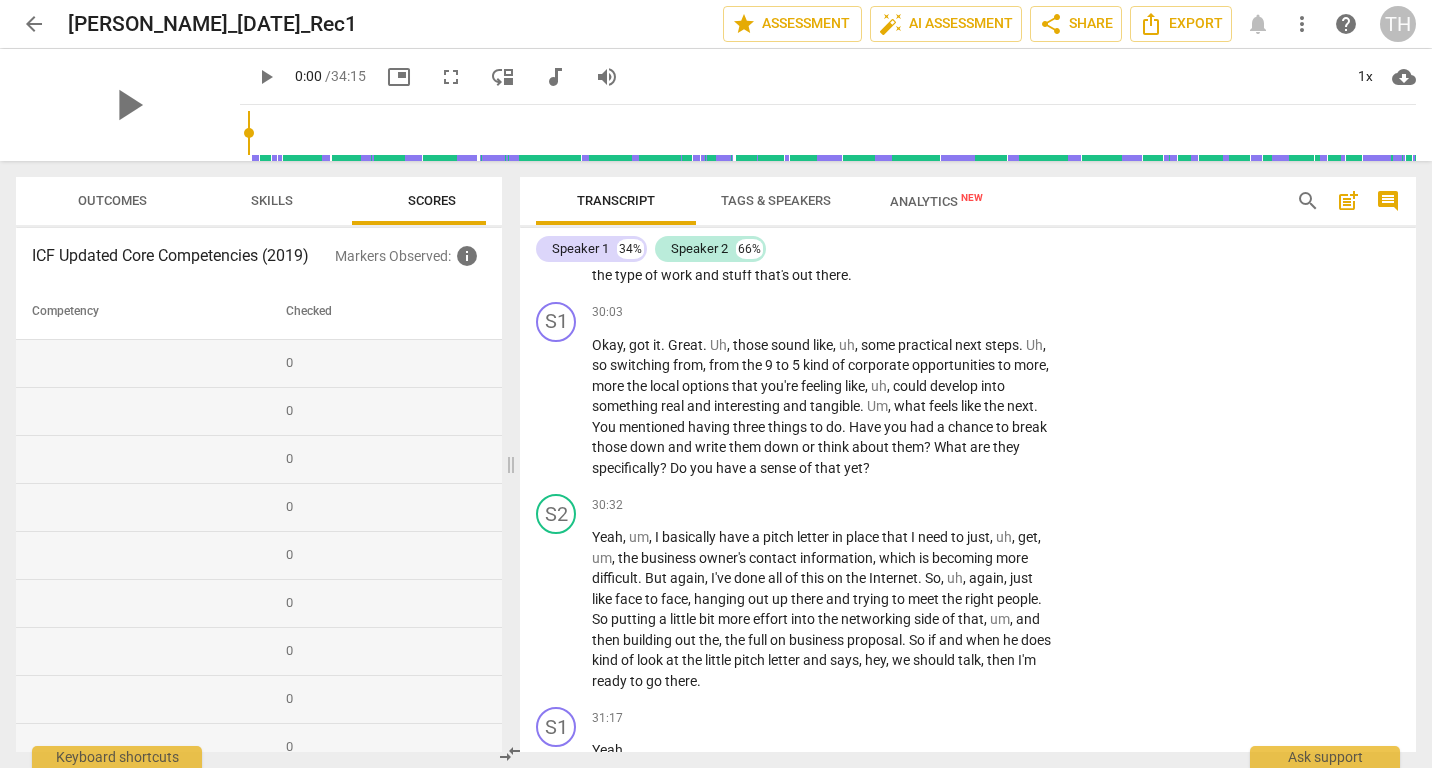 scroll, scrollTop: 11619, scrollLeft: 0, axis: vertical 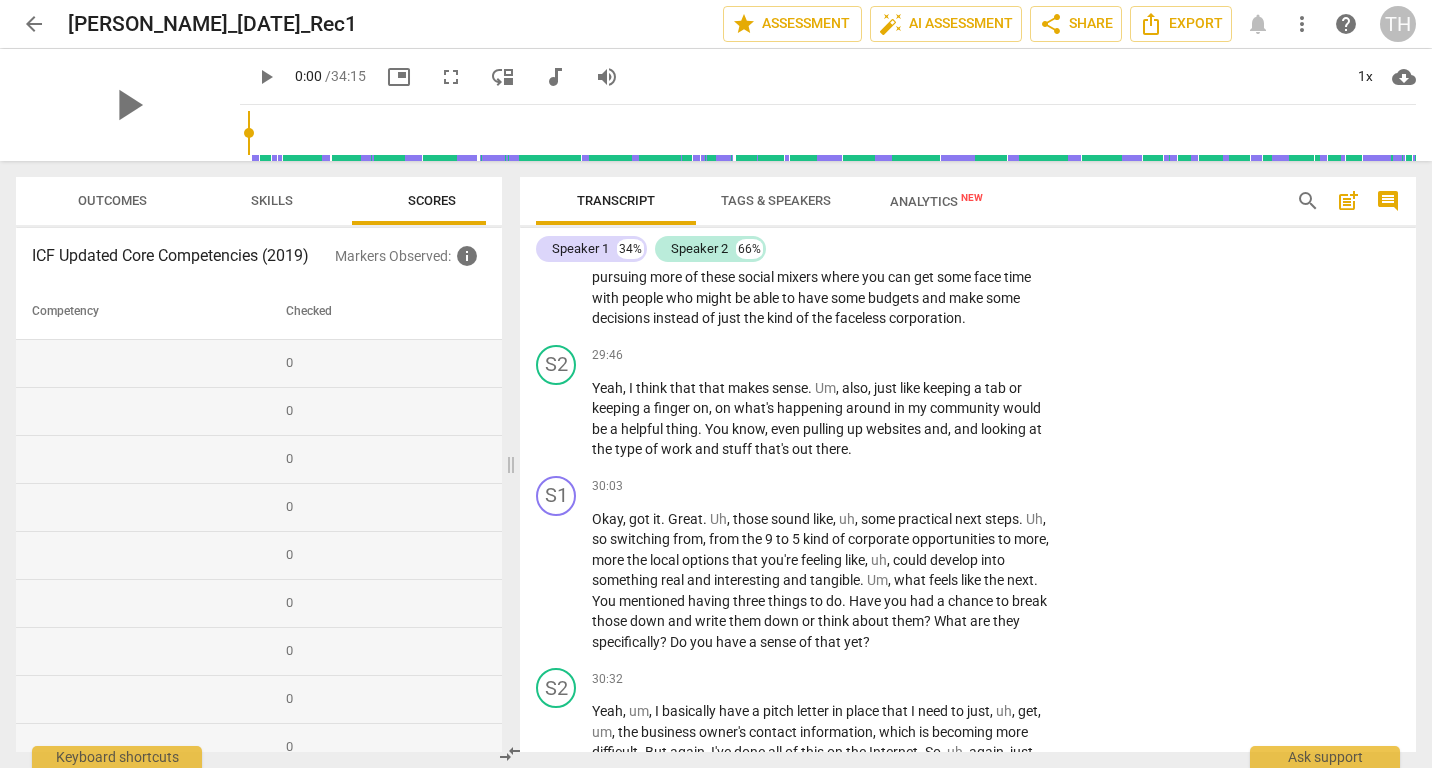 drag, startPoint x: 1398, startPoint y: 661, endPoint x: 1431, endPoint y: 197, distance: 465.172 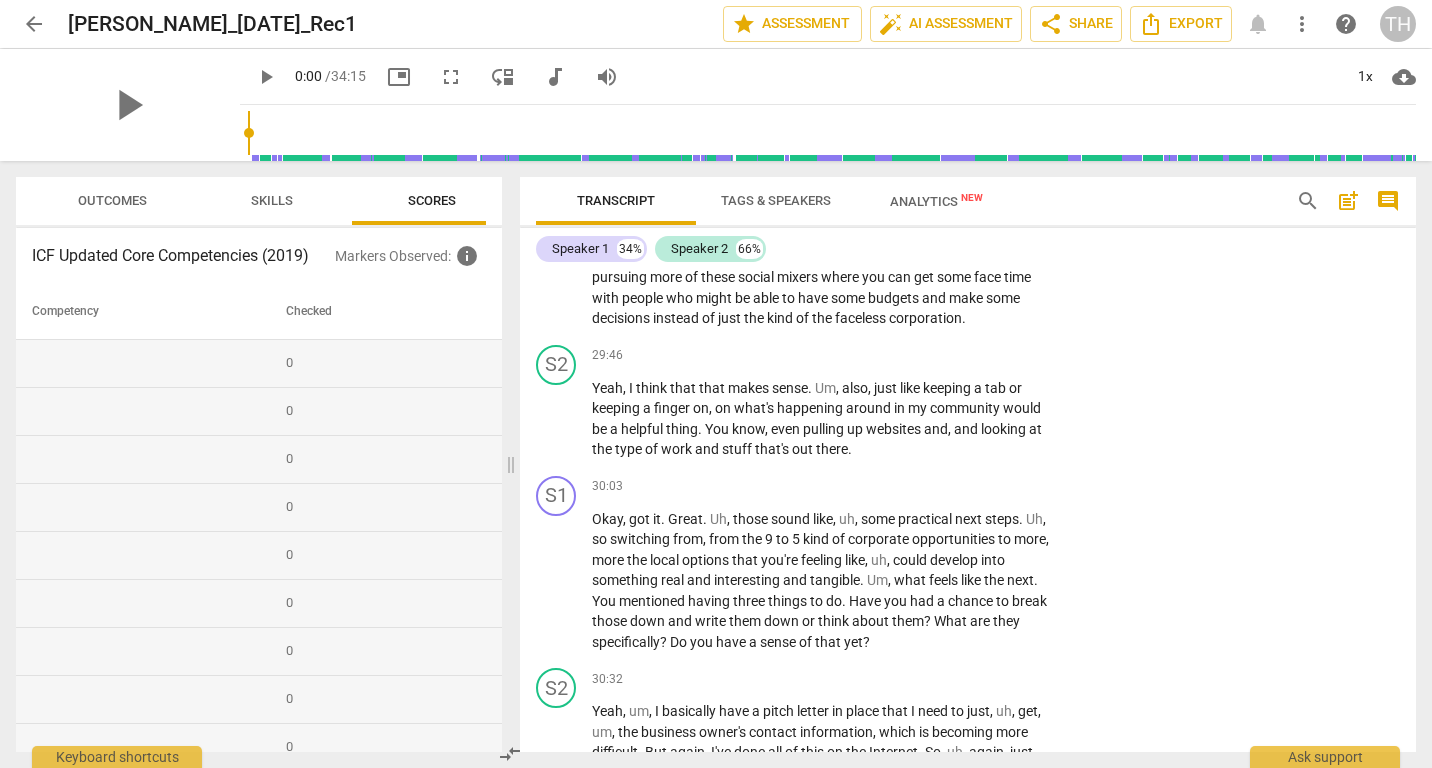click on "arrow_back [PERSON_NAME]_[DATE]_Rec1 edit star    Assessment   auto_fix_high    AI Assessment share    Share    Export notifications more_vert help TH play_arrow play_arrow 0:00   /  34:15 picture_in_picture fullscreen move_down audiotrack volume_up 1x cloud_download Outcomes Skills Scores ICF Updated Core Competencies (2019) Markers Observed : info Competency Checked 0     0     0     0     0     0     0     0     0     0     0     0     0     0     0     0     0     0     0     0     0     0     0     0     0     0     0     0     0     0     0     0     0     0     0     0     0     0     0     0     0     0     0     0     0     0     0     0     0     0     0     0     0     0     0     0     0     0     0     0     0     0     0     0     0     0     0     0     0     0     0     Transcript Tags & Speakers Analytics   New search post_add comment Speaker 1 34% Speaker 2 66% S1 play_arrow pause 00:07 + keyboard_arrow_right All   right ,   [PERSON_NAME] ,   uh ,   so   like   I   mentioned ,   we" at bounding box center [716, 0] 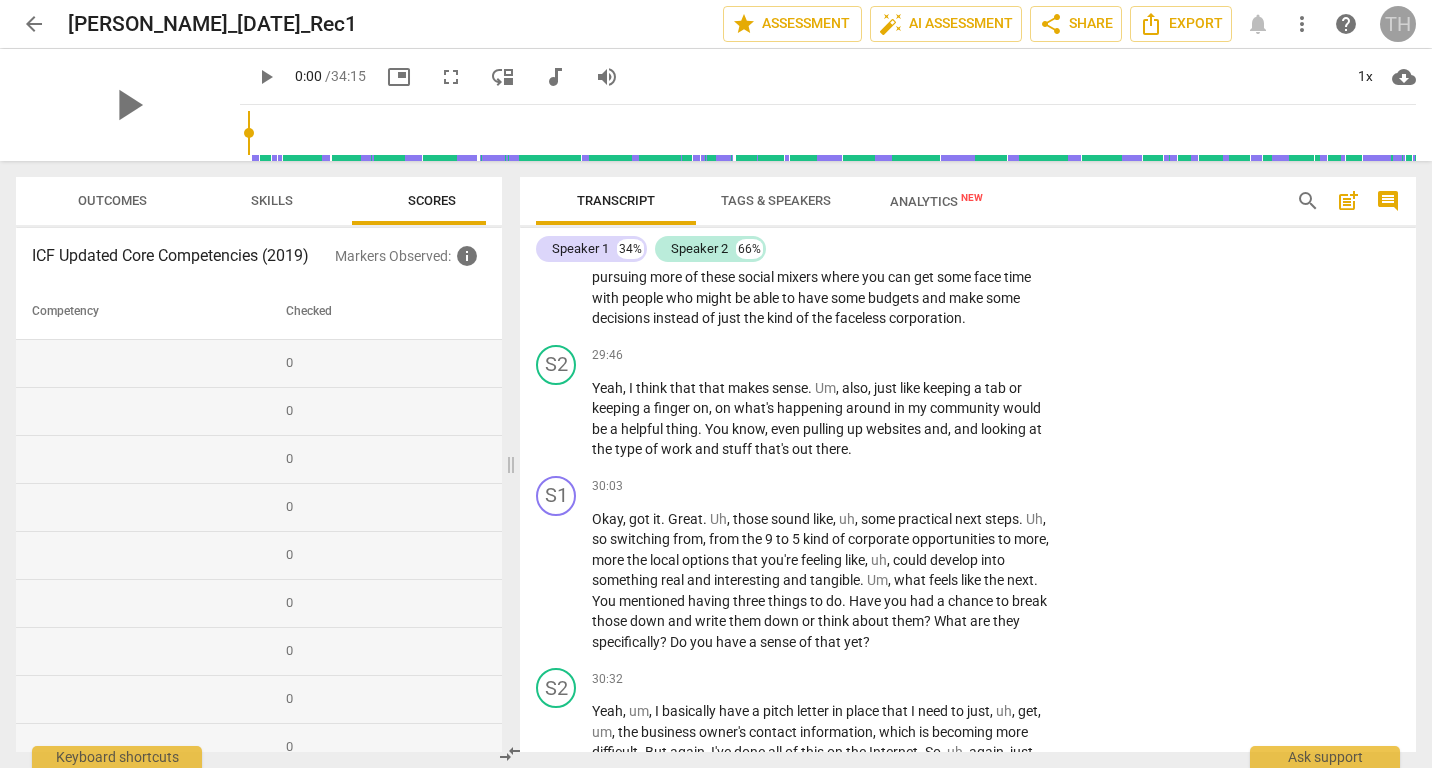click on "TH" at bounding box center (1398, 24) 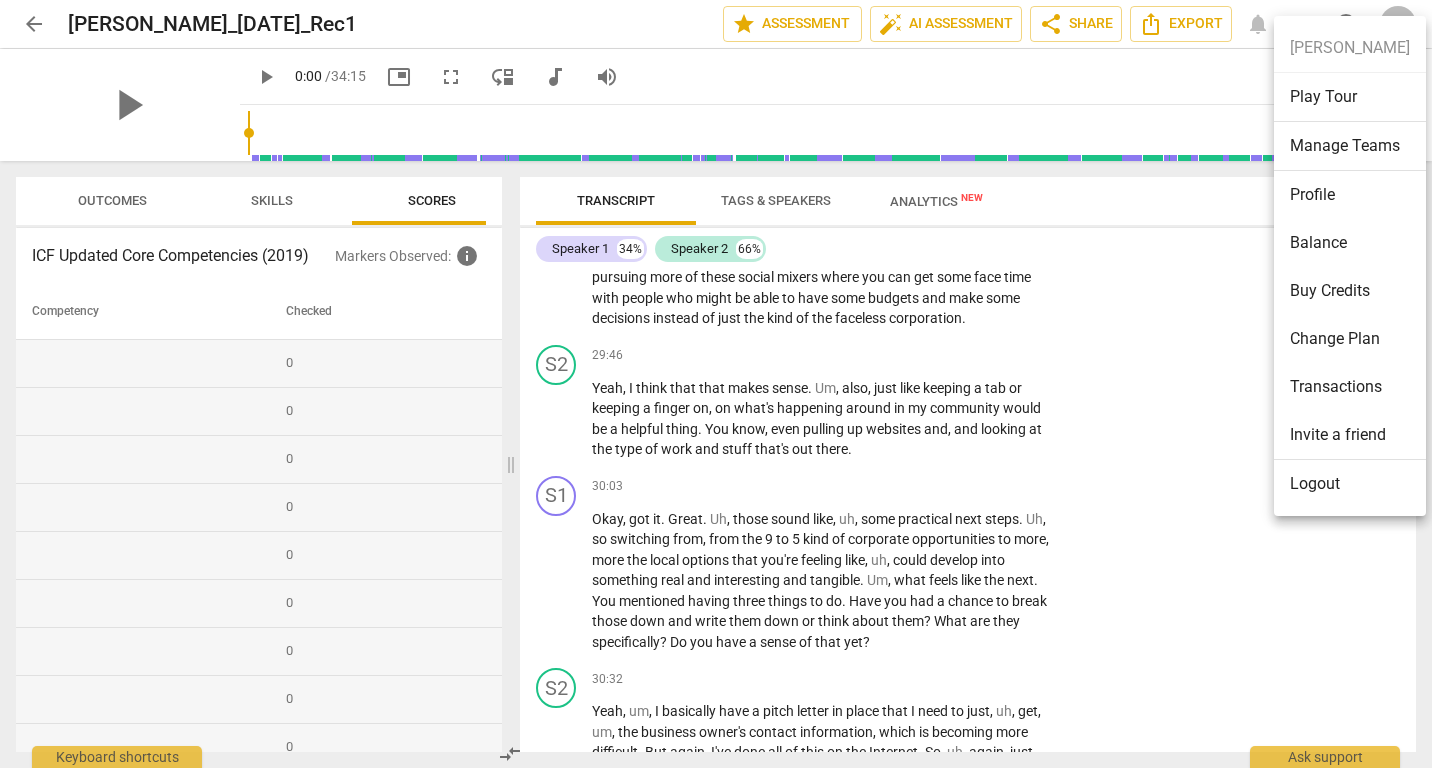 drag, startPoint x: 1225, startPoint y: 77, endPoint x: 1235, endPoint y: 73, distance: 10.770329 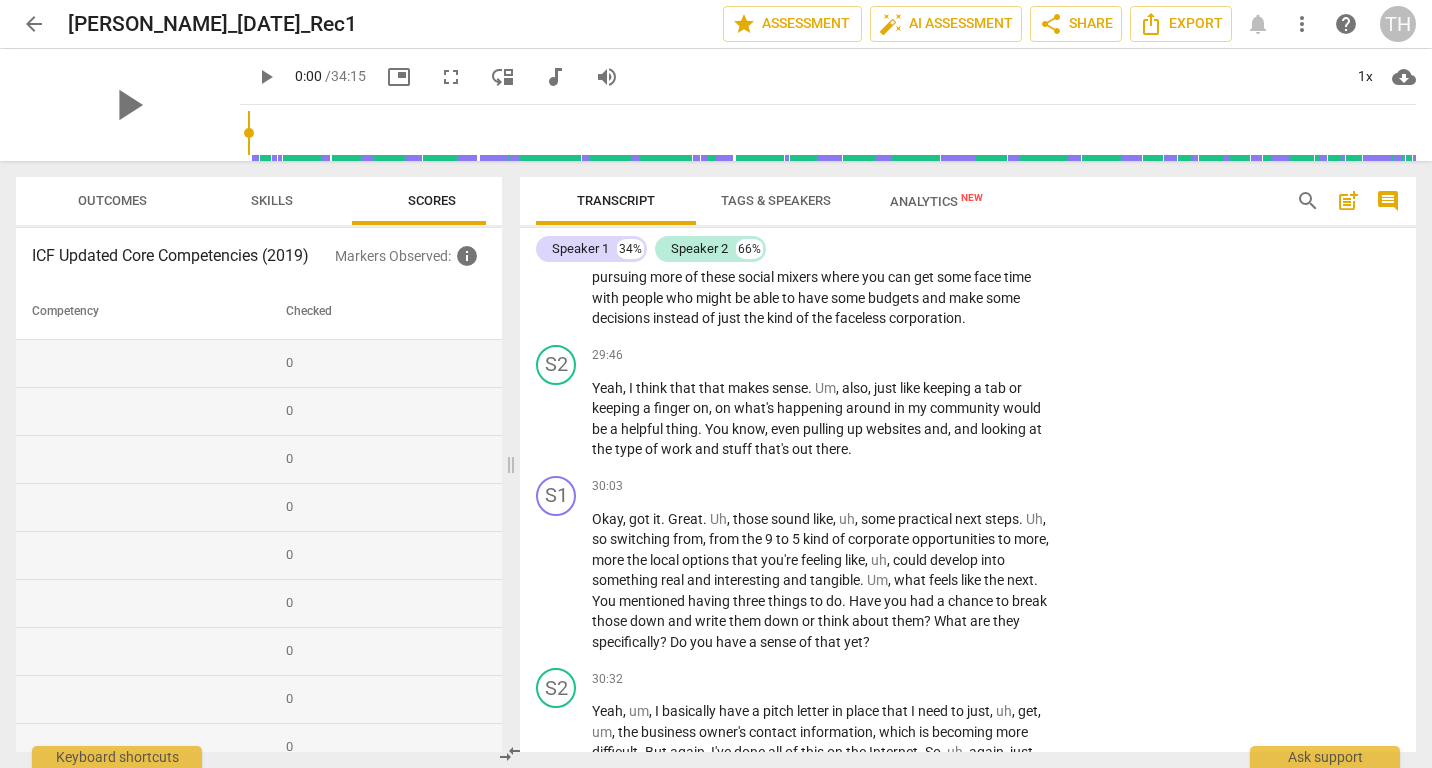 click on "more_vert" at bounding box center (1302, 24) 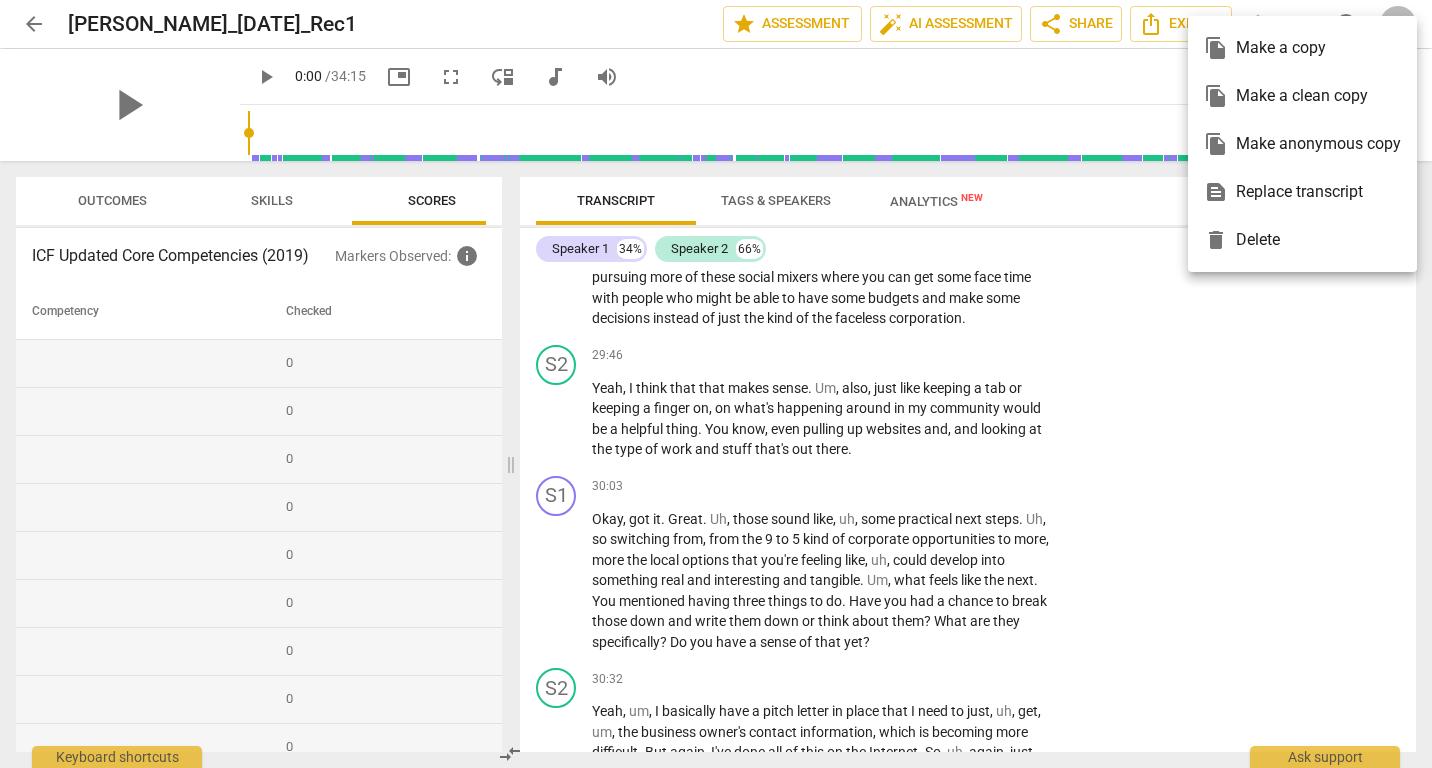 click at bounding box center [716, 384] 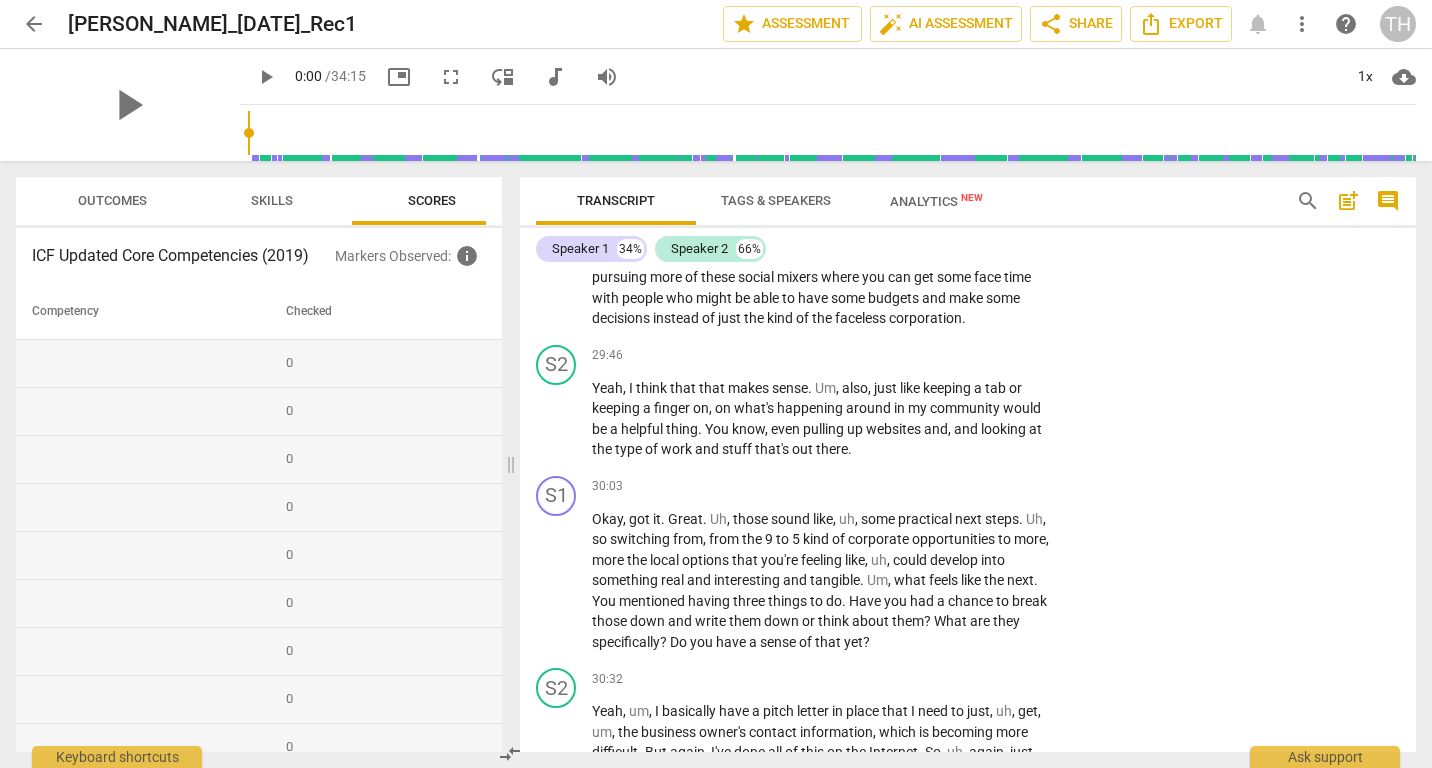 drag, startPoint x: 1143, startPoint y: 90, endPoint x: 1160, endPoint y: 93, distance: 17.262676 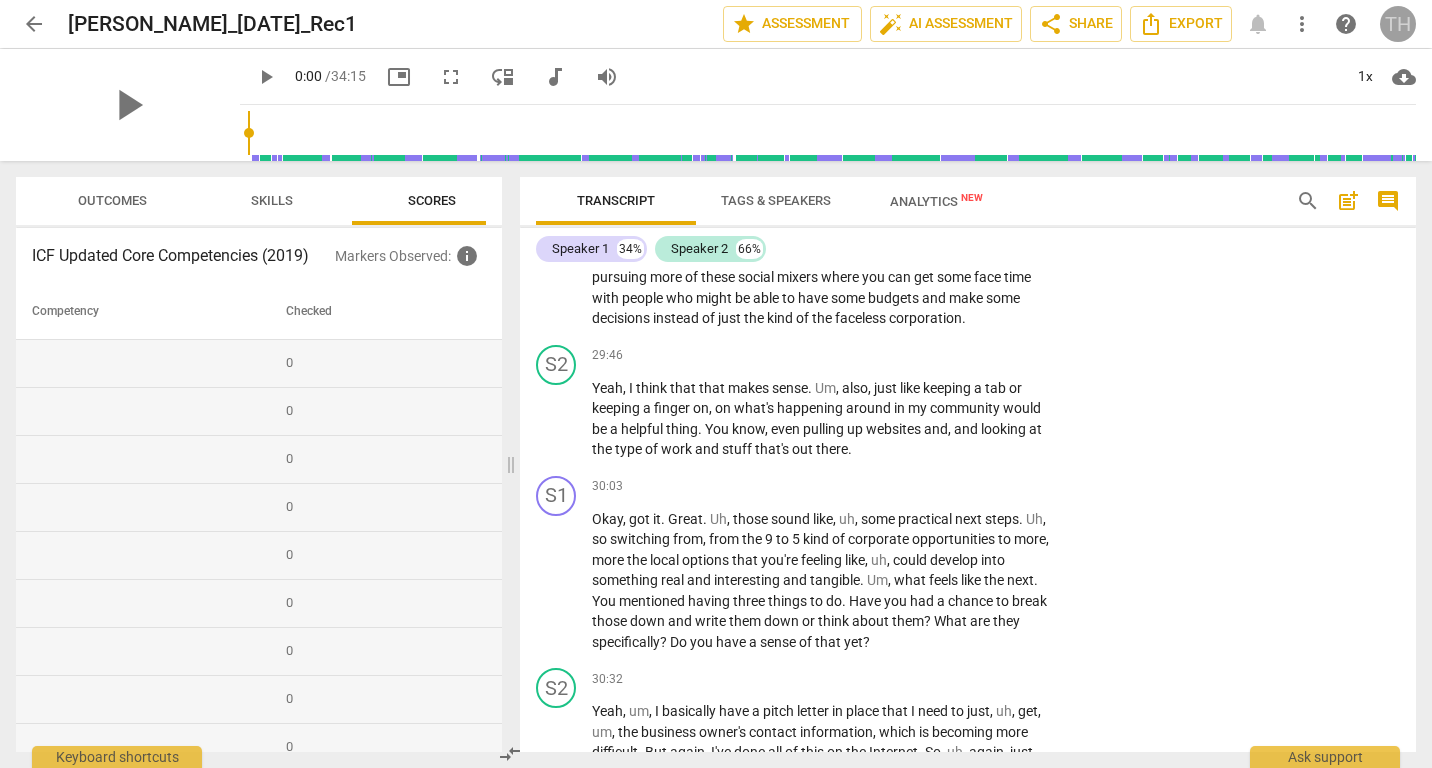 click on "TH" at bounding box center [1398, 24] 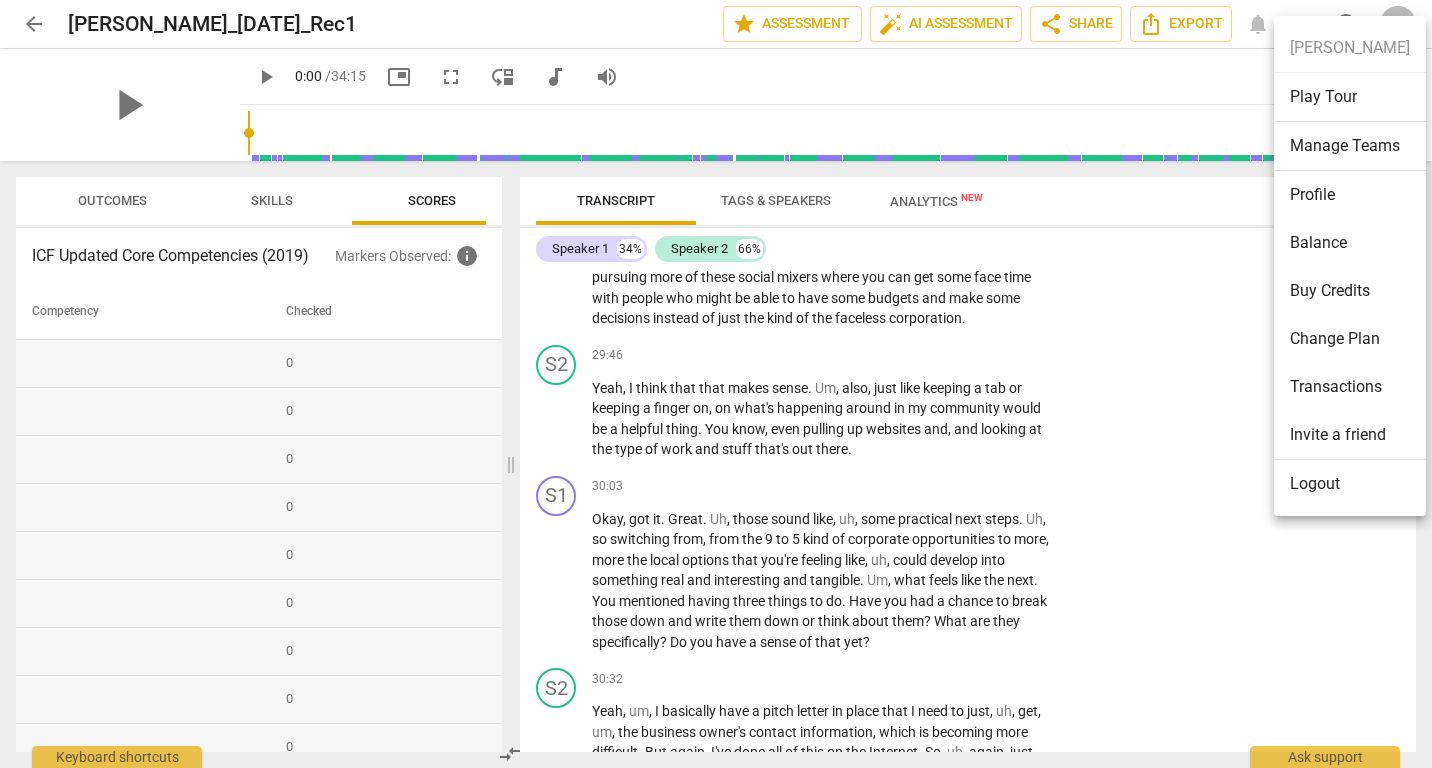 drag, startPoint x: 1349, startPoint y: 146, endPoint x: 1343, endPoint y: 137, distance: 10.816654 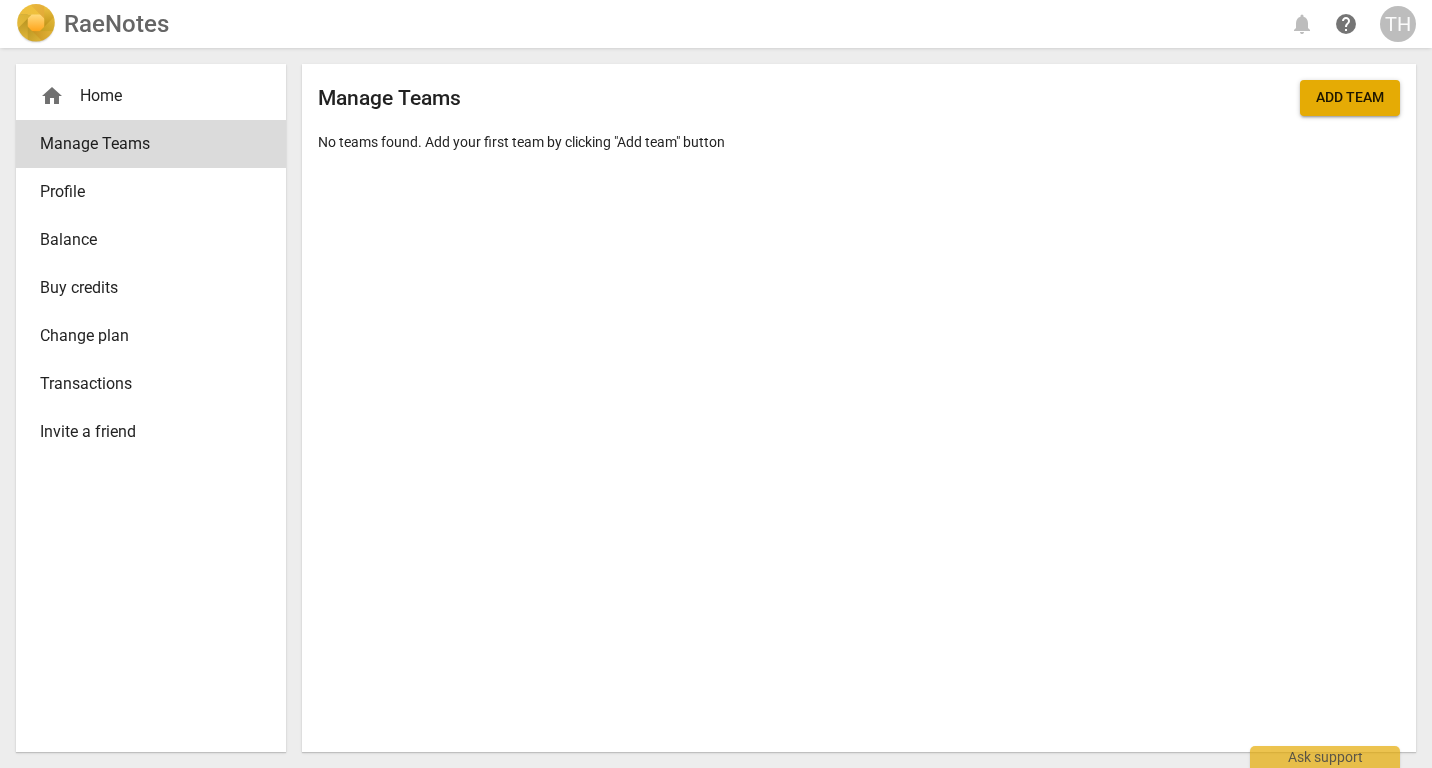 click on "Profile" at bounding box center (143, 192) 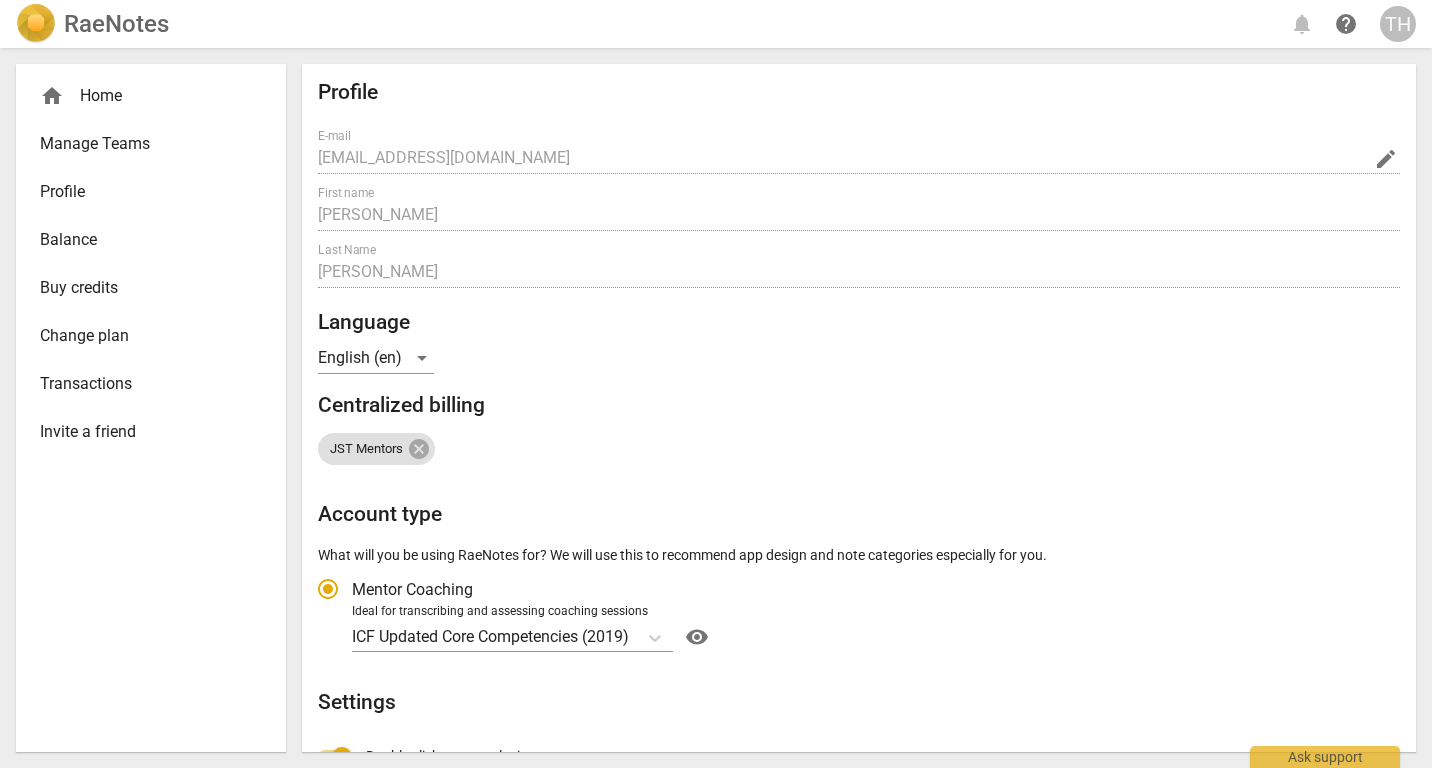 radio on "false" 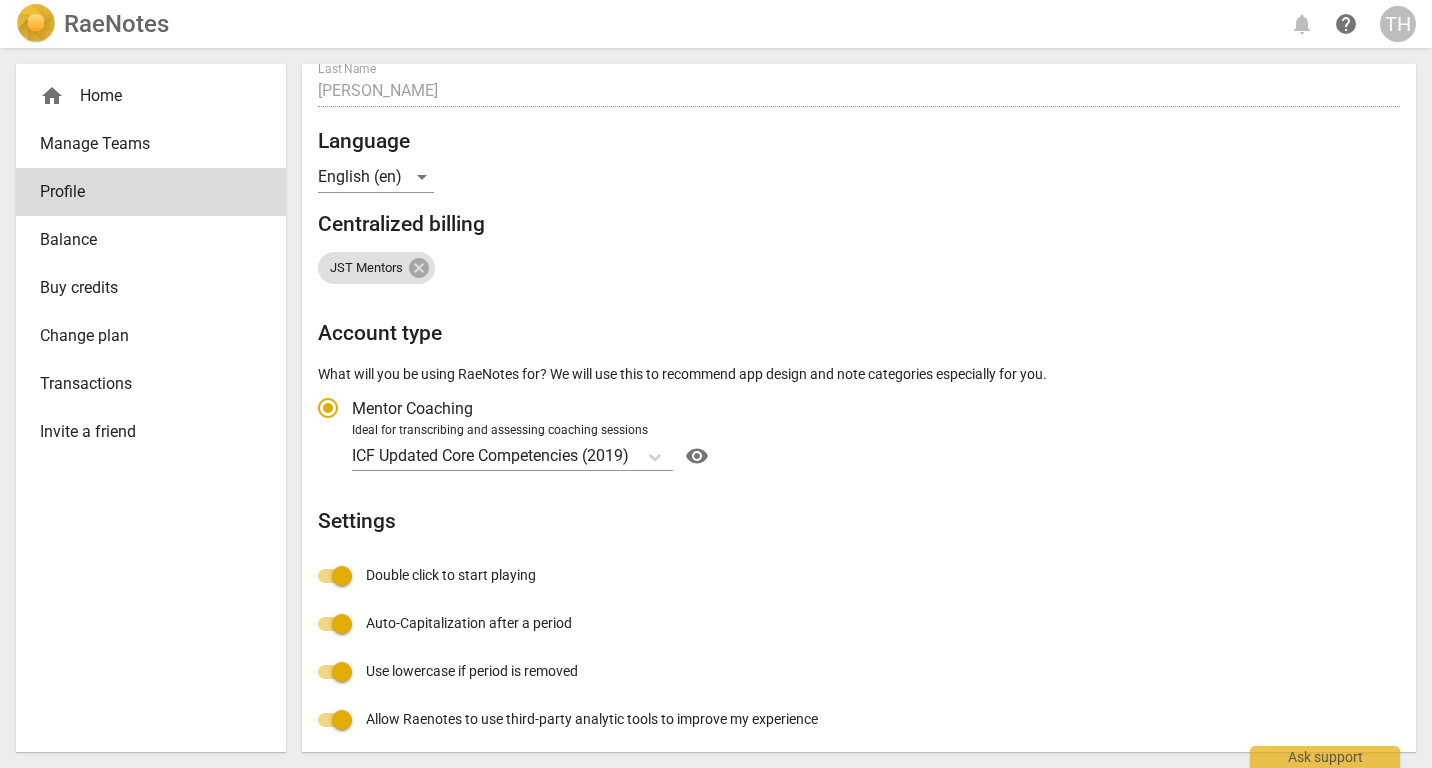 scroll, scrollTop: 0, scrollLeft: 0, axis: both 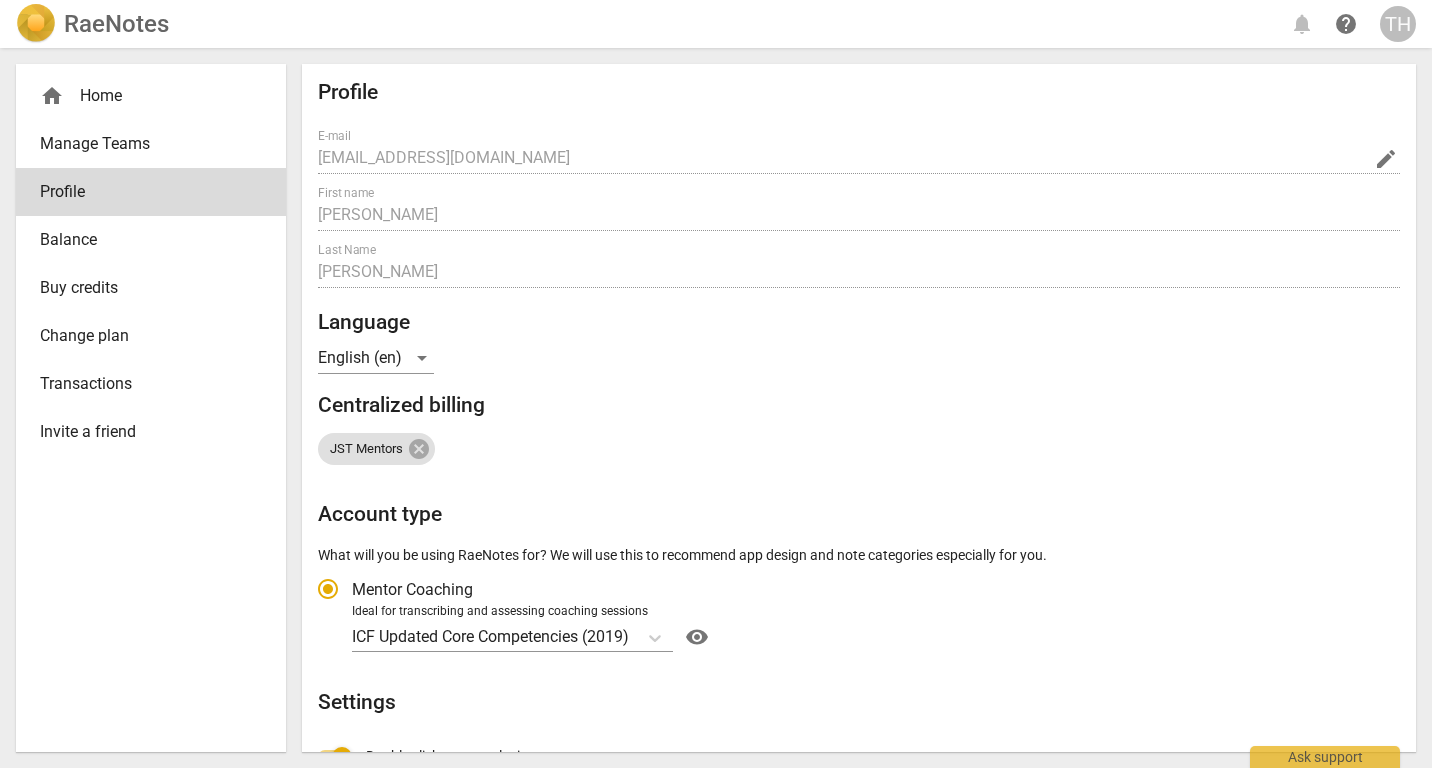 click on "home Home" at bounding box center [143, 96] 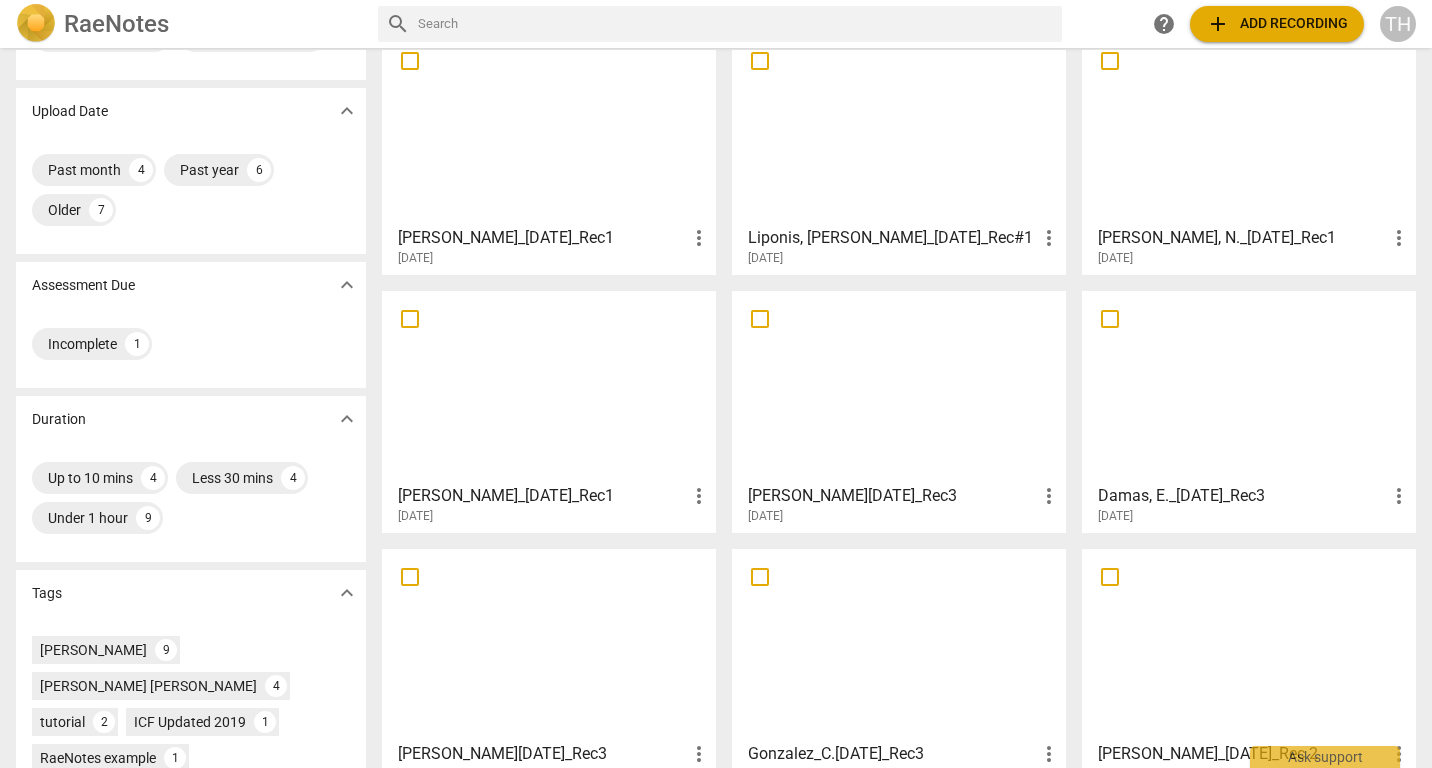 scroll, scrollTop: 0, scrollLeft: 0, axis: both 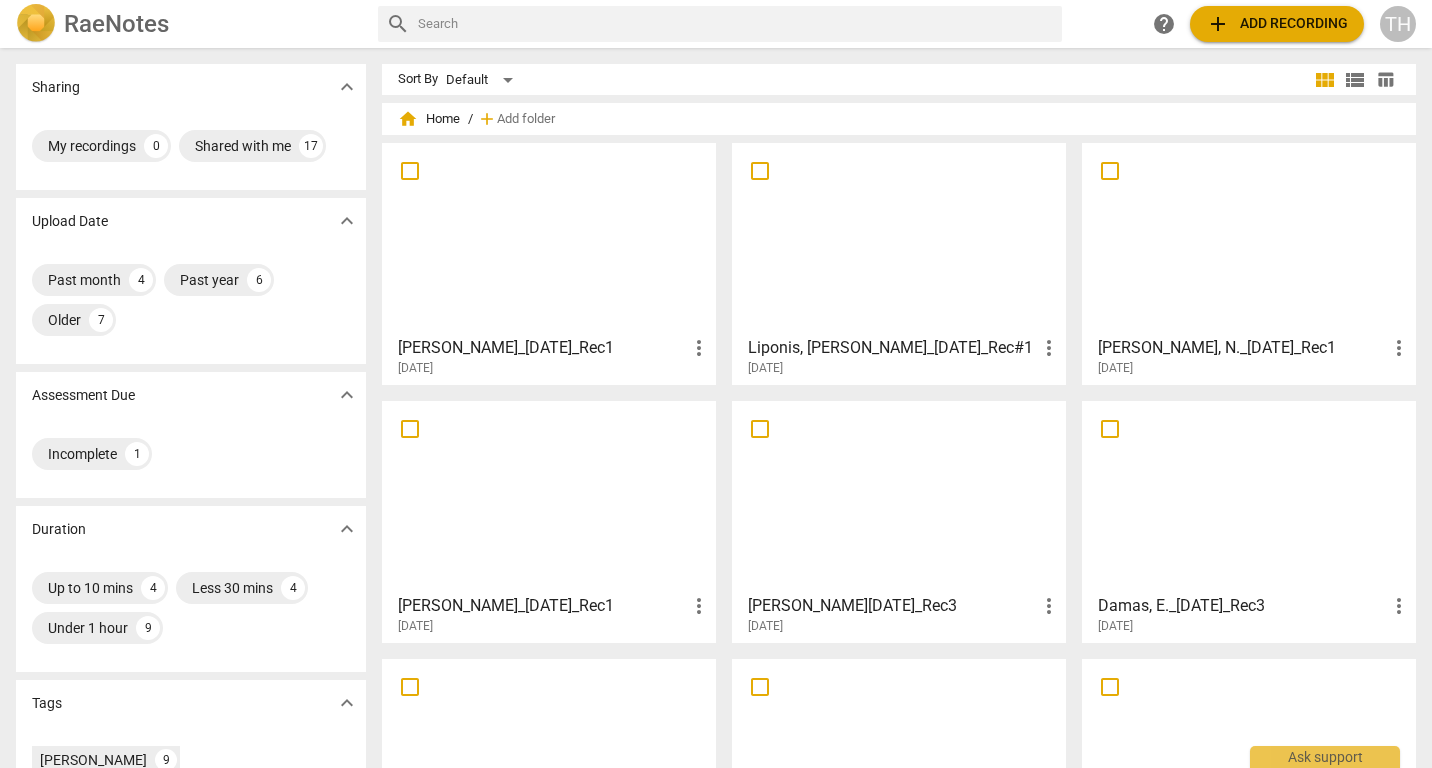 click on "Liponis, [PERSON_NAME]_[DATE]_Rec#1" at bounding box center [892, 348] 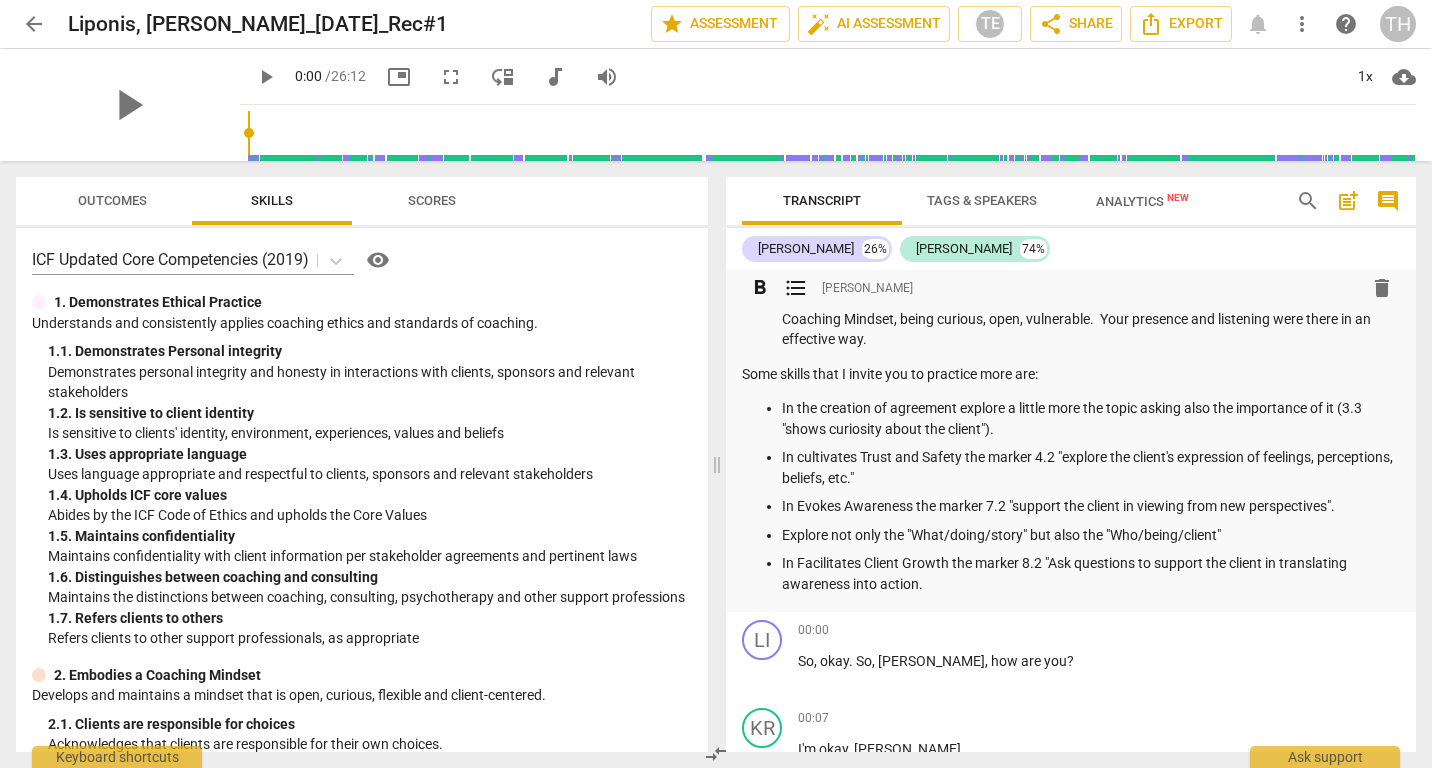 scroll, scrollTop: 0, scrollLeft: 0, axis: both 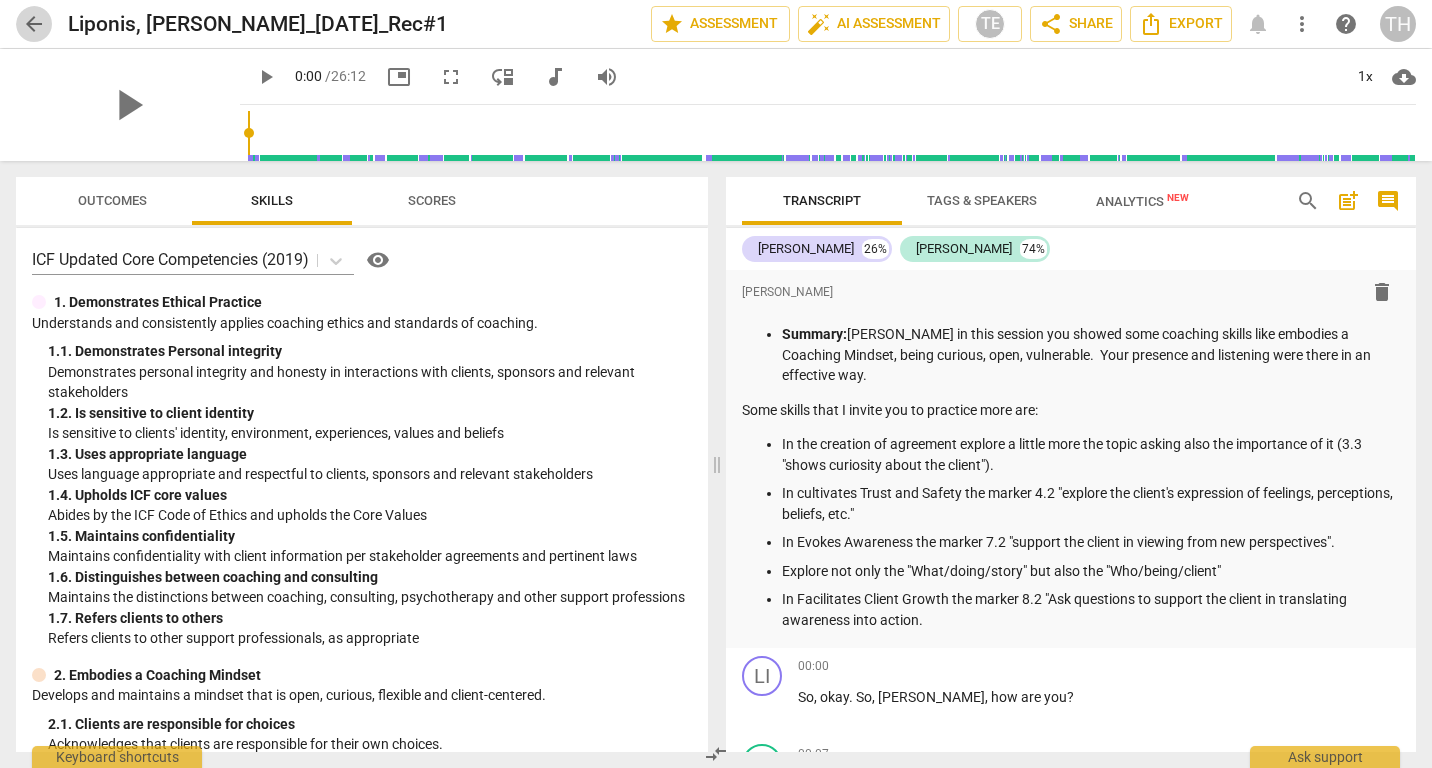click on "arrow_back" at bounding box center (34, 24) 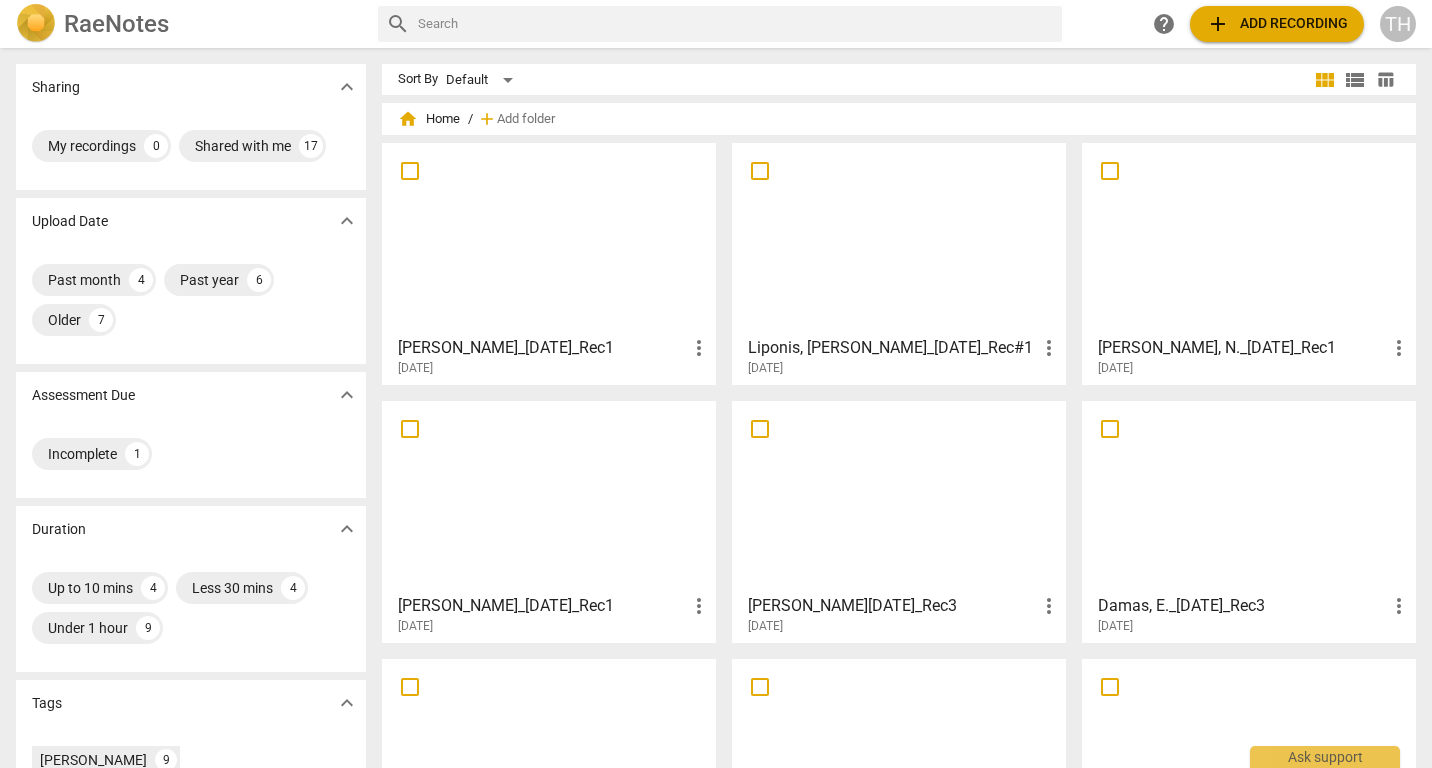 click on "[PERSON_NAME]_[DATE]_Rec1" at bounding box center (542, 348) 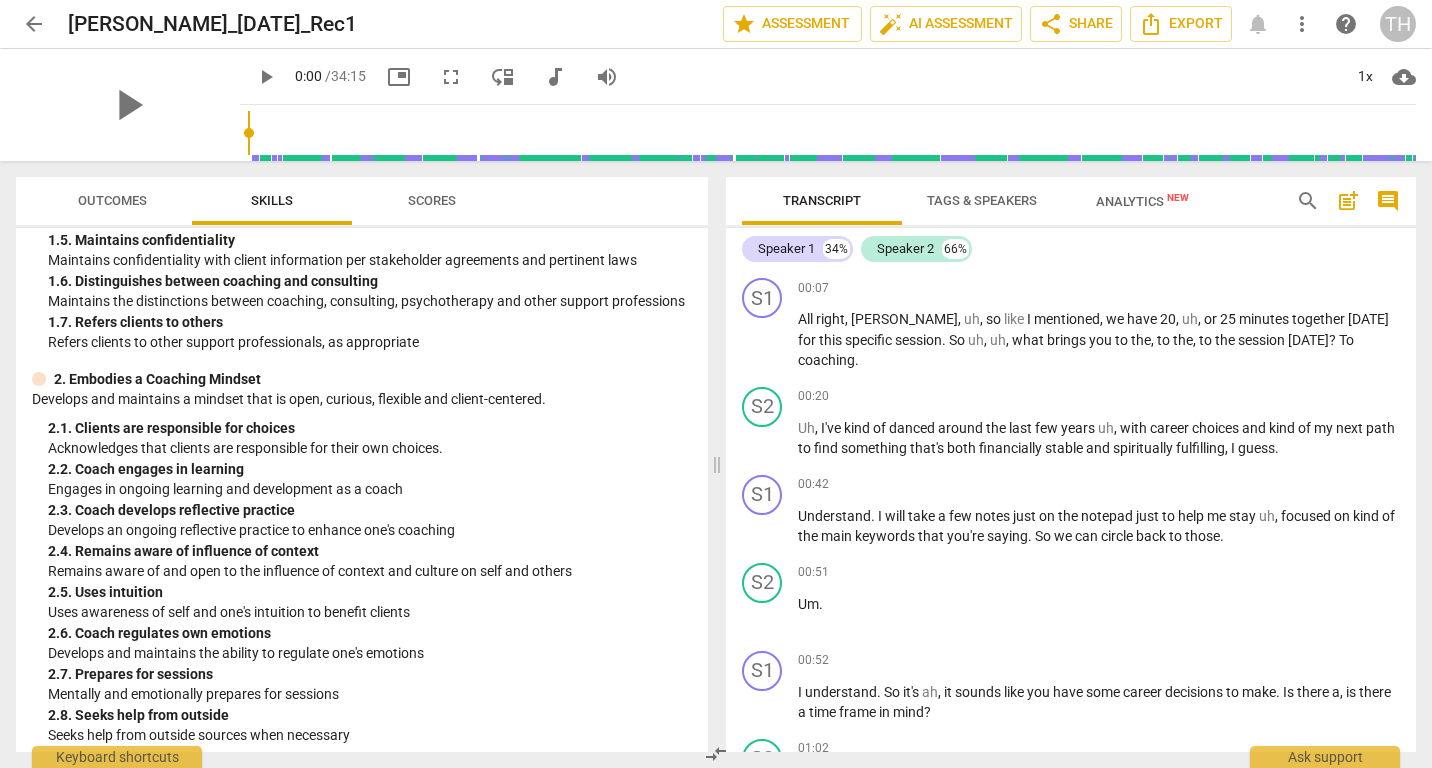 scroll, scrollTop: 0, scrollLeft: 0, axis: both 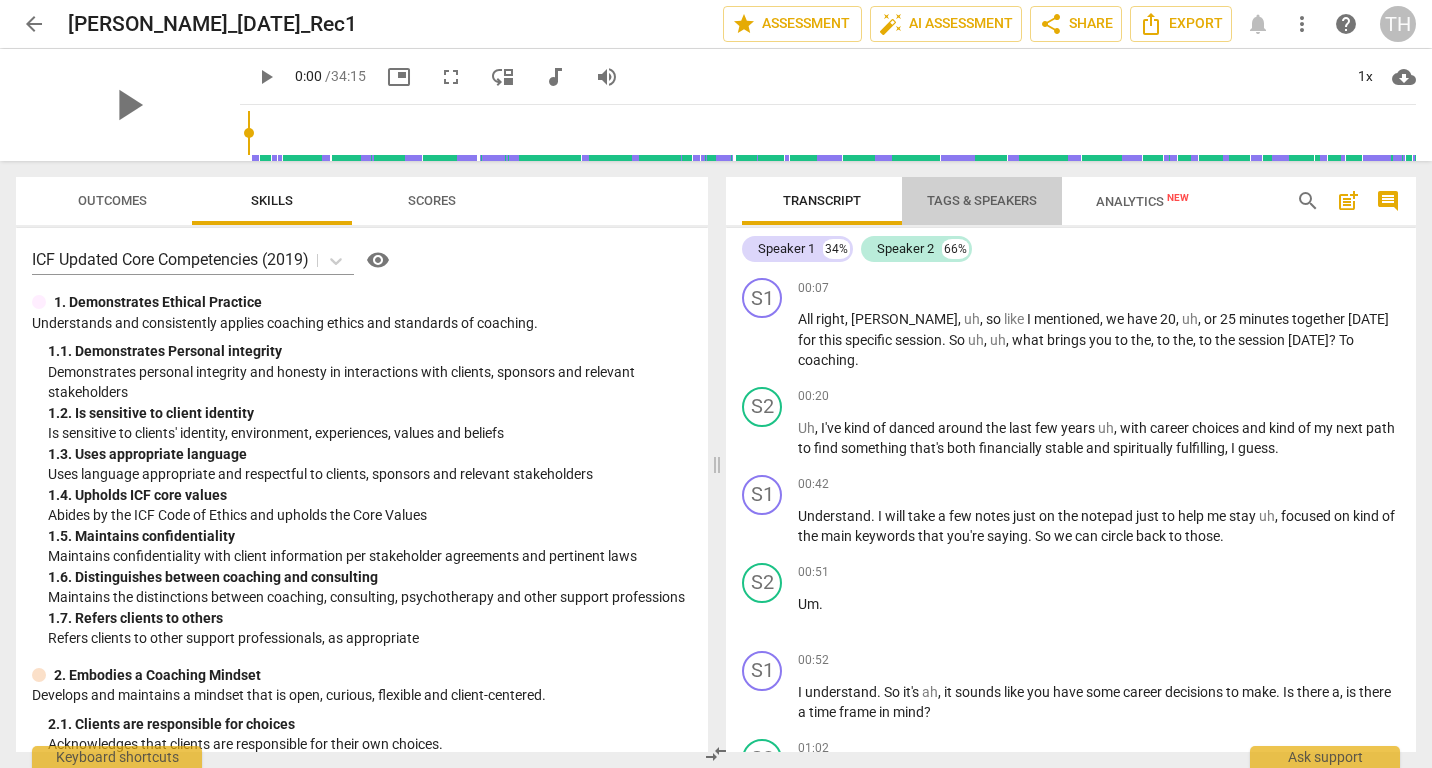 click on "Tags & Speakers" at bounding box center (982, 200) 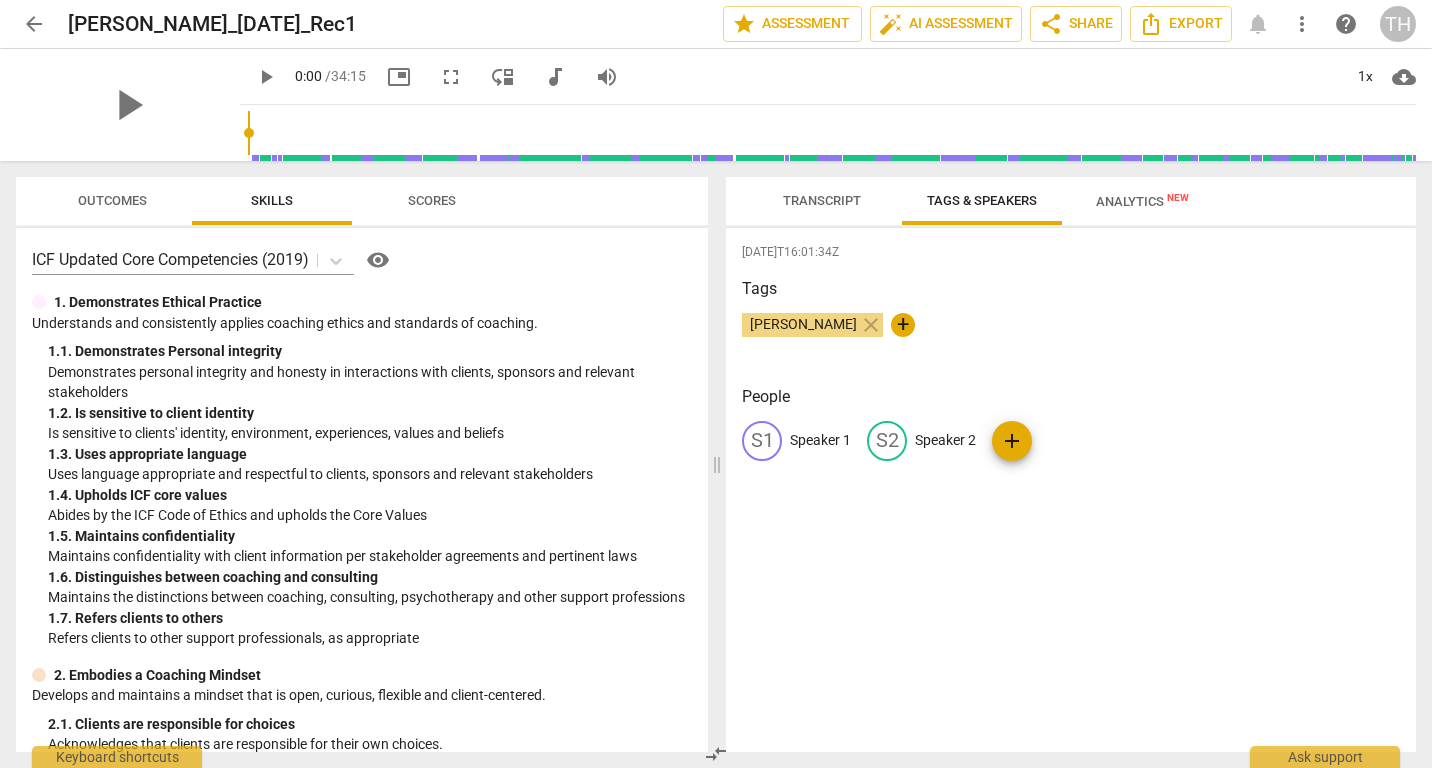 click on "Analytics   New" at bounding box center (1142, 201) 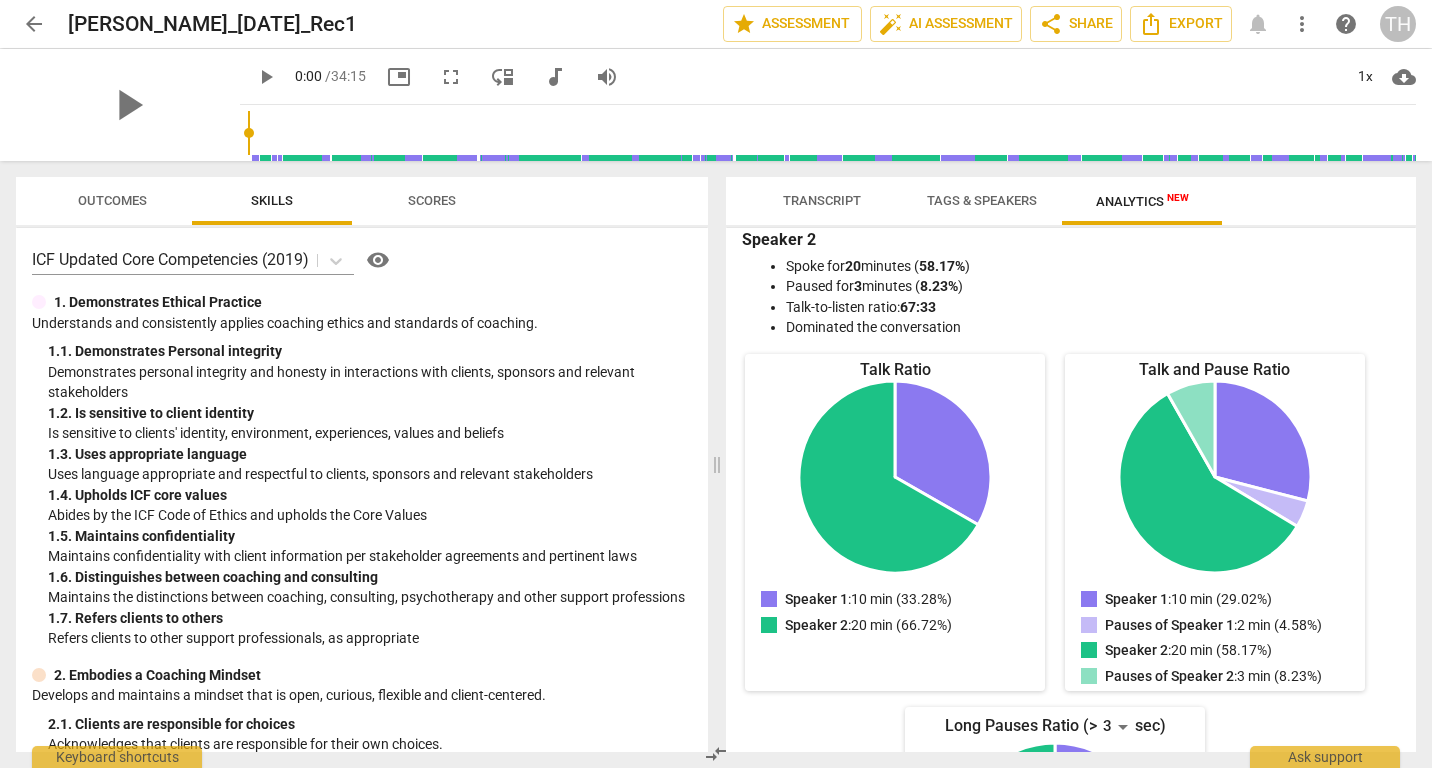 scroll, scrollTop: 379, scrollLeft: 0, axis: vertical 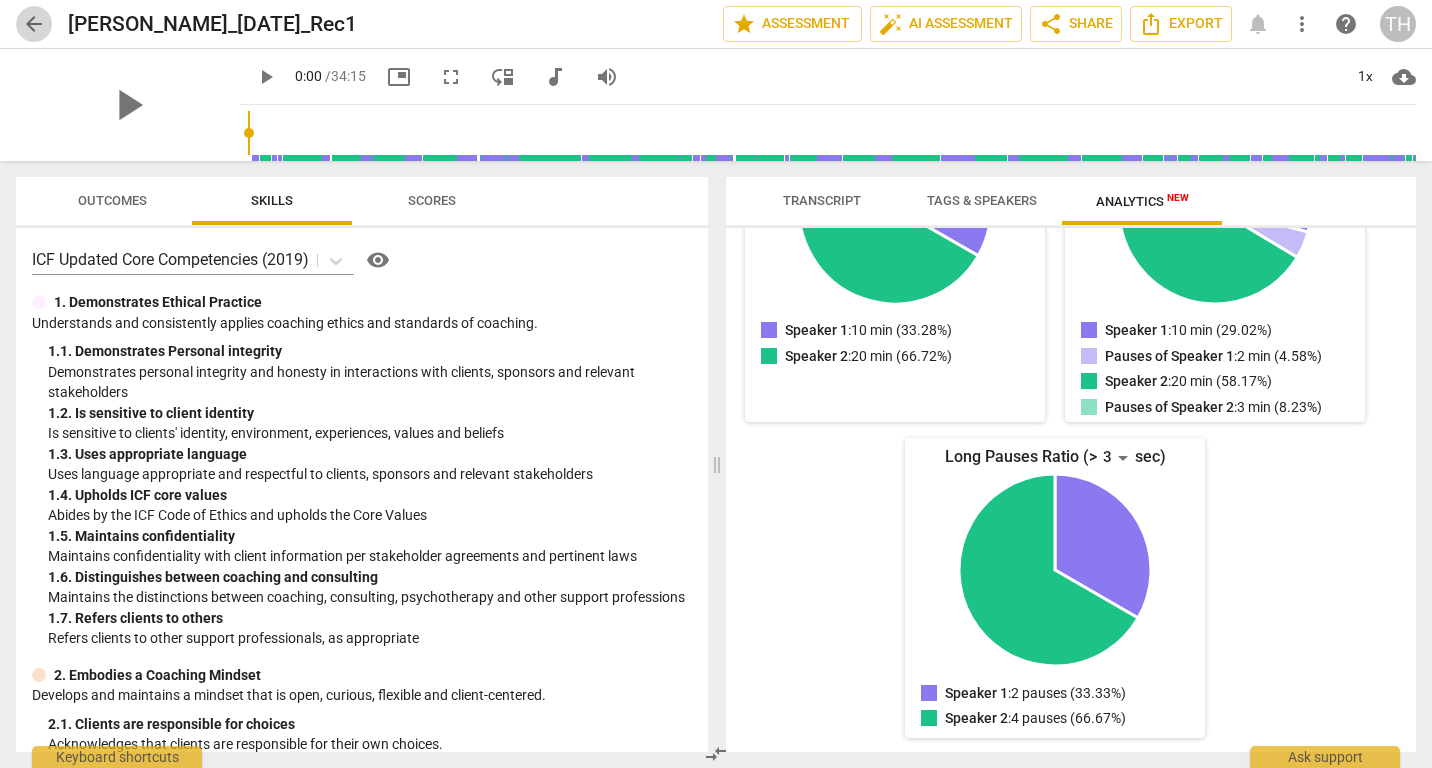 click on "arrow_back" at bounding box center (34, 24) 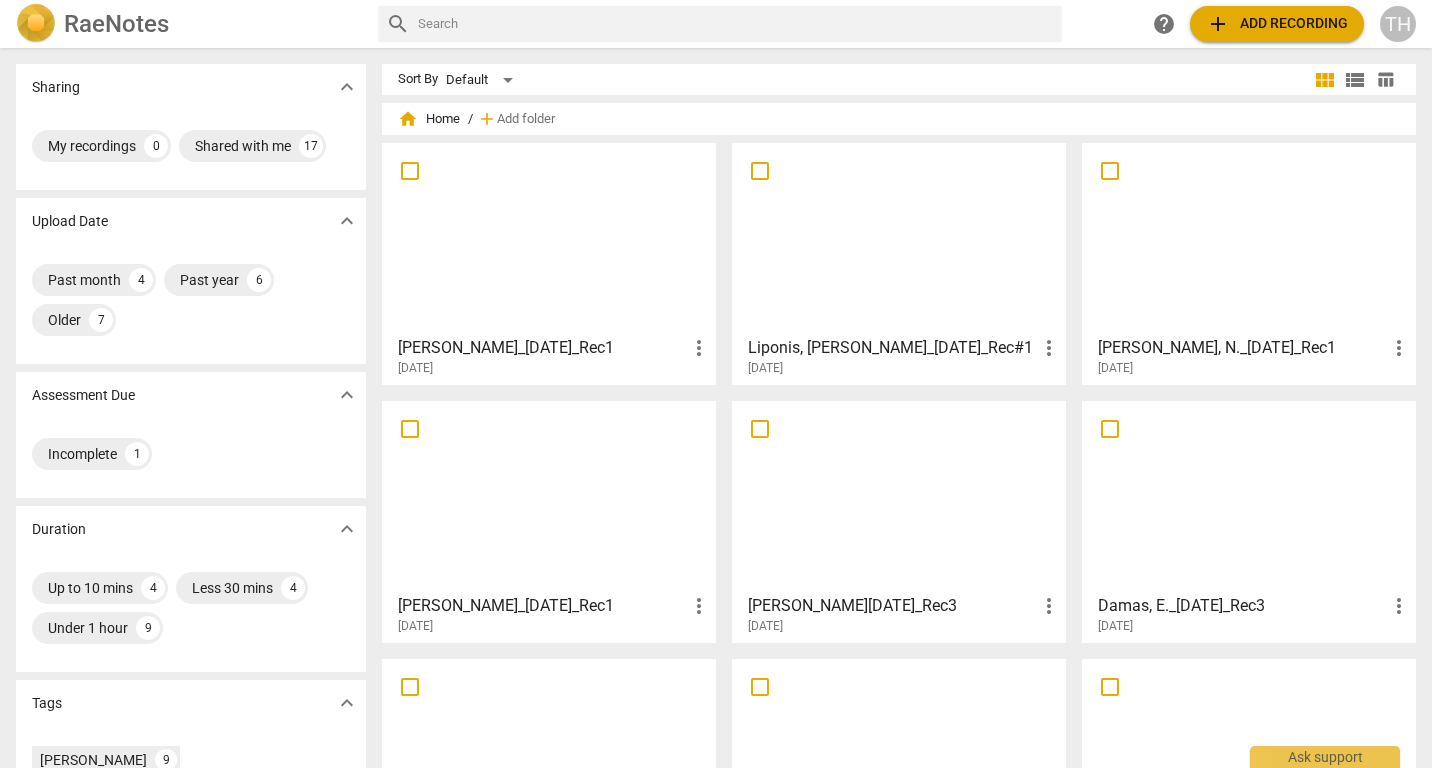 click at bounding box center (1249, 238) 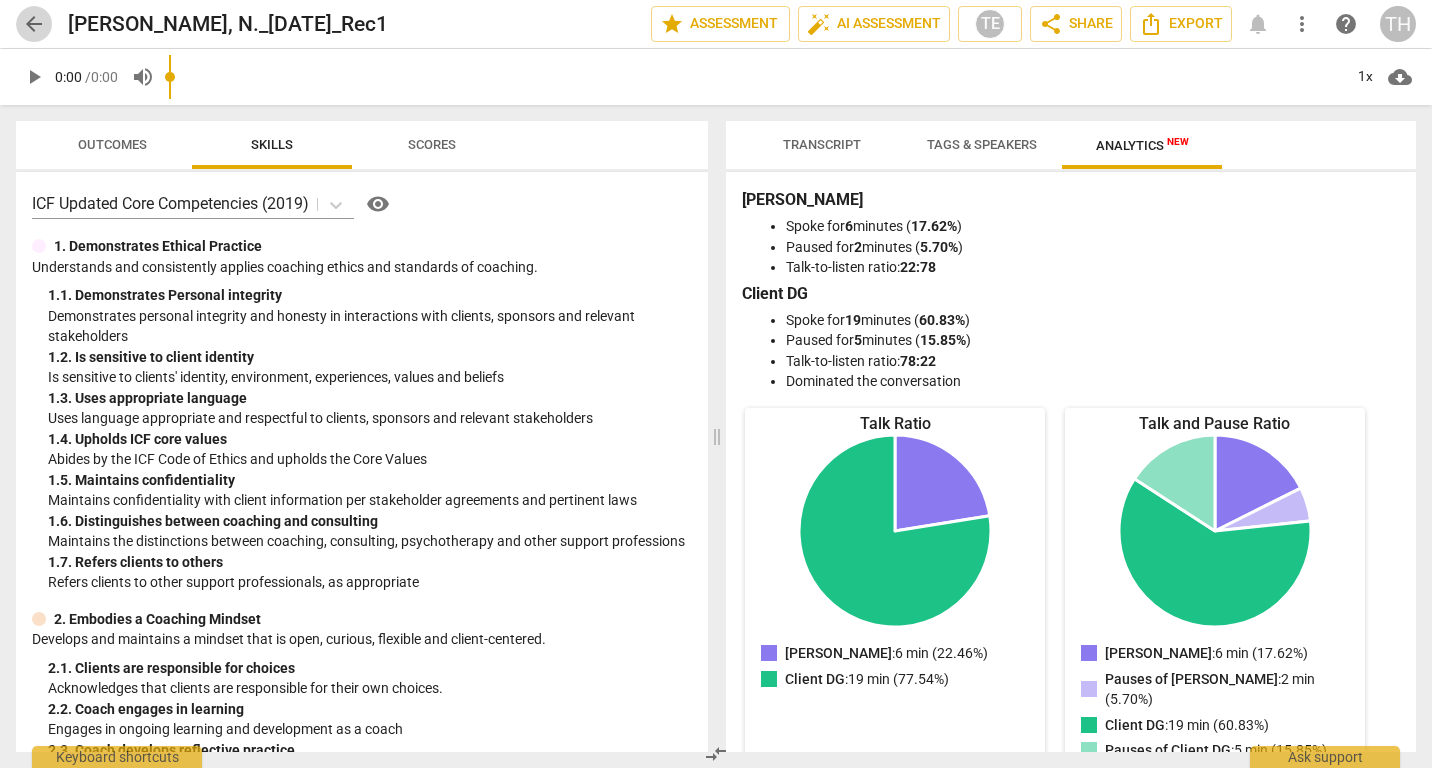 click on "arrow_back" at bounding box center [34, 24] 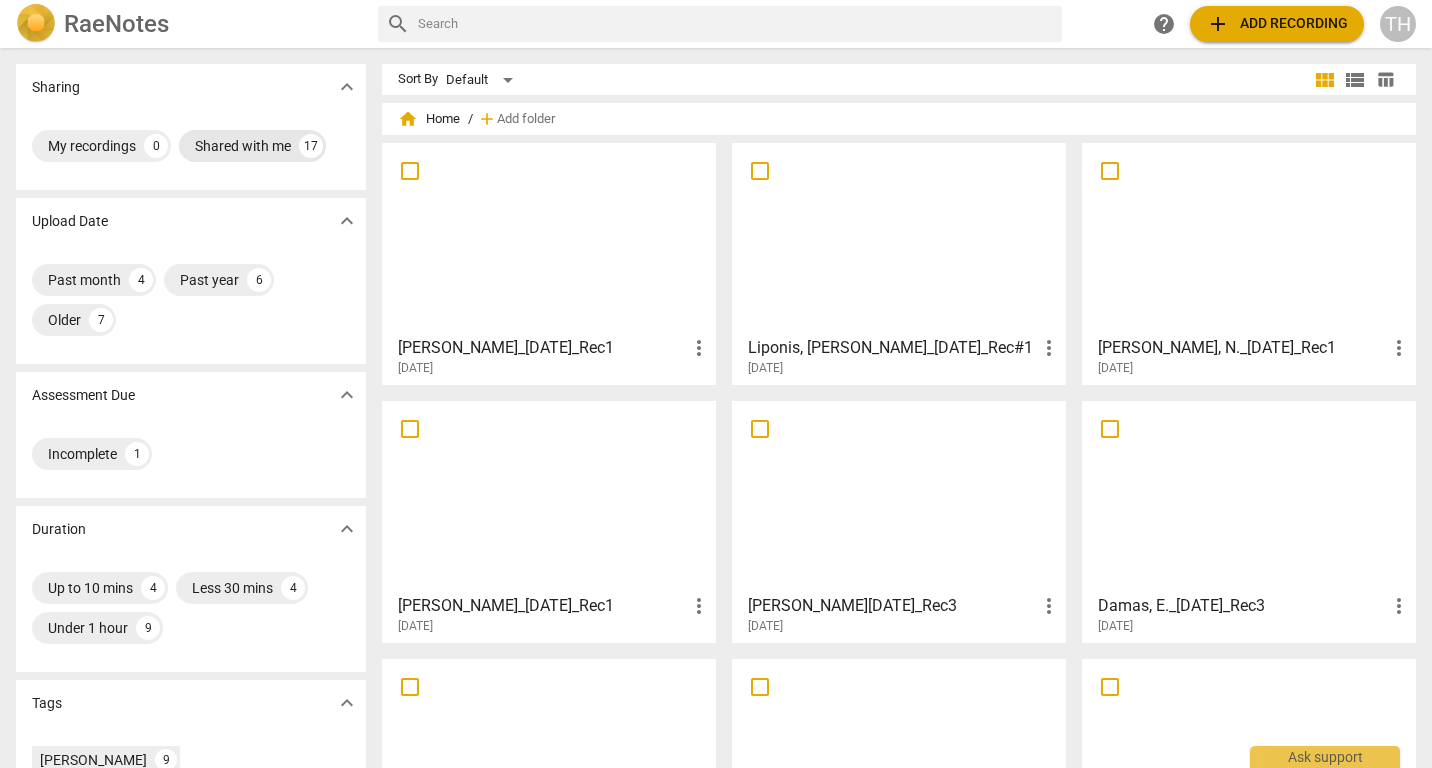 click on "Shared with me" at bounding box center [243, 146] 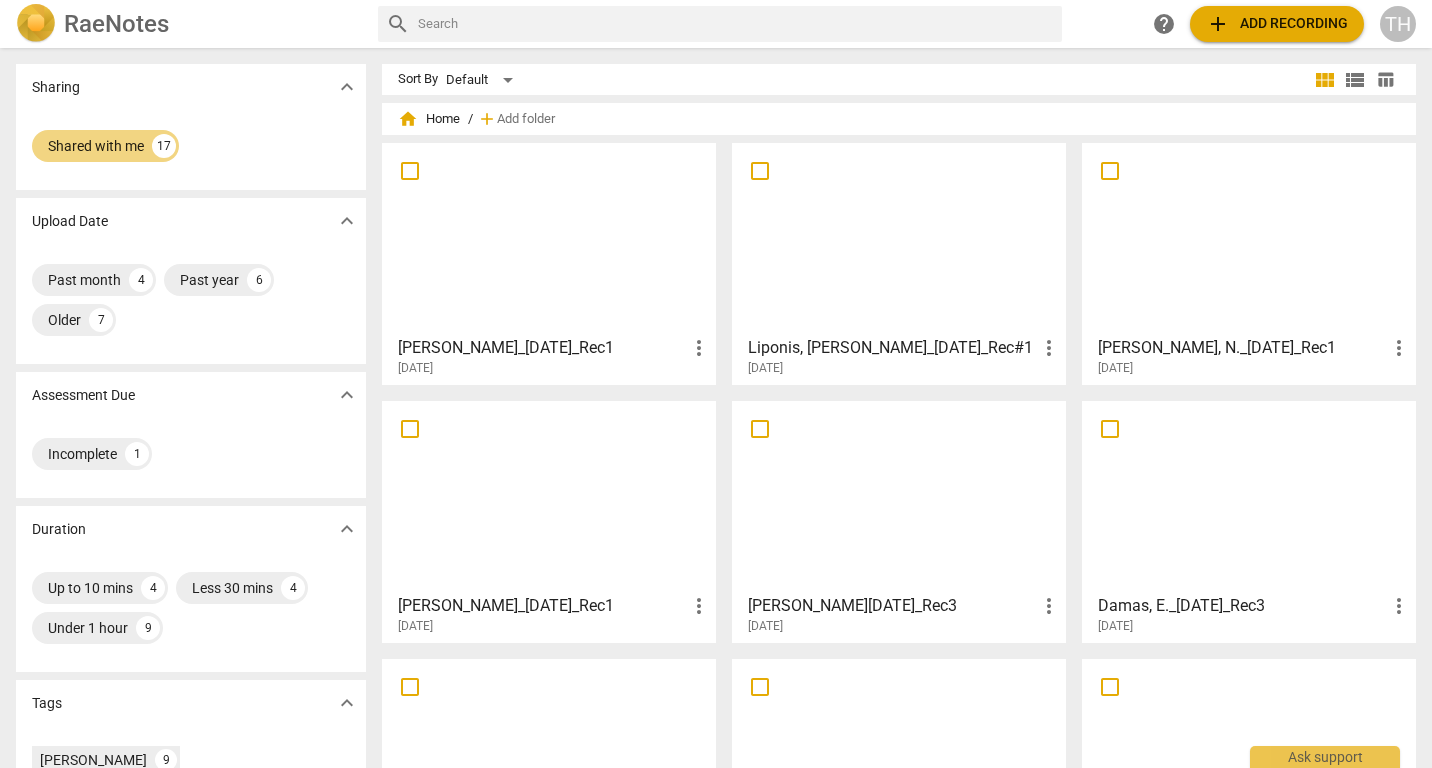 scroll, scrollTop: 284, scrollLeft: 0, axis: vertical 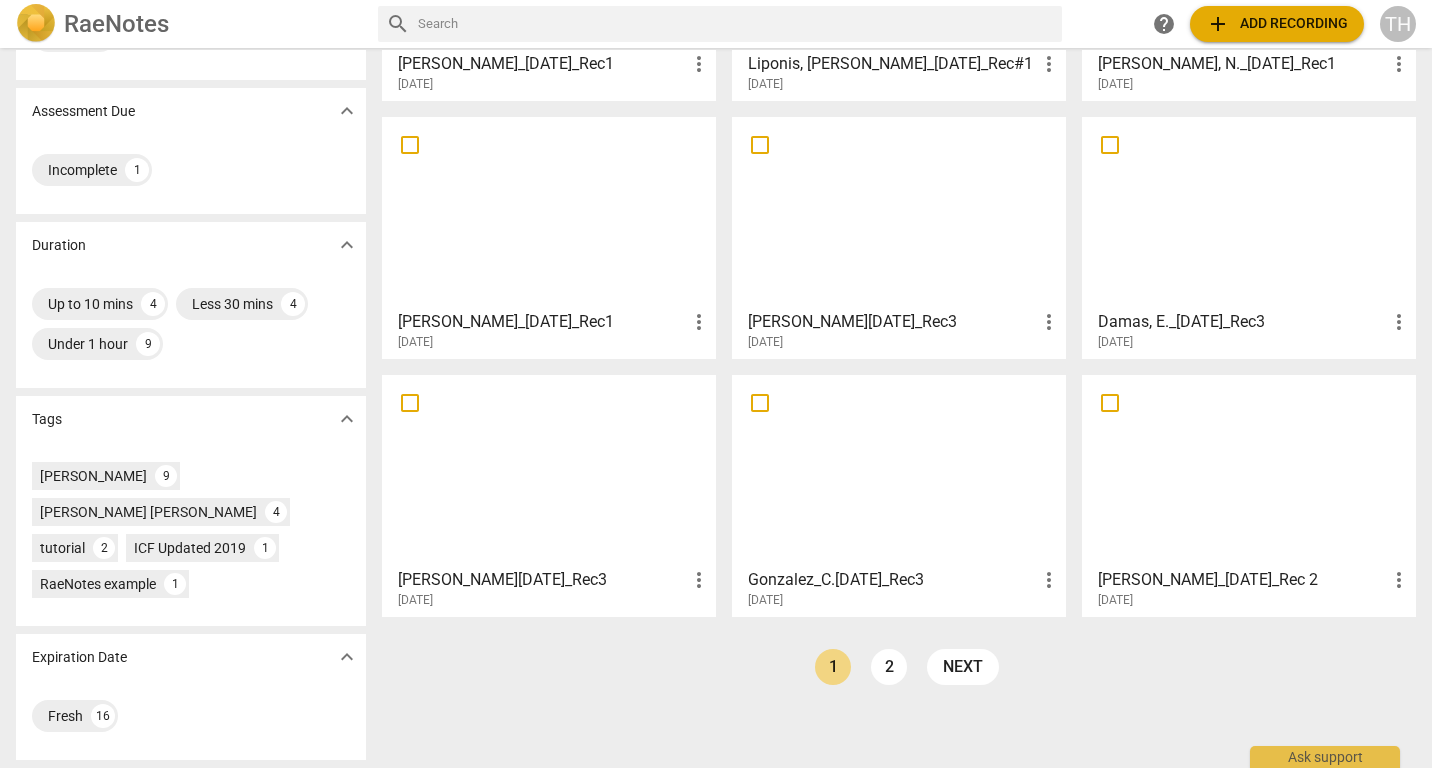 click on "next" at bounding box center [963, 667] 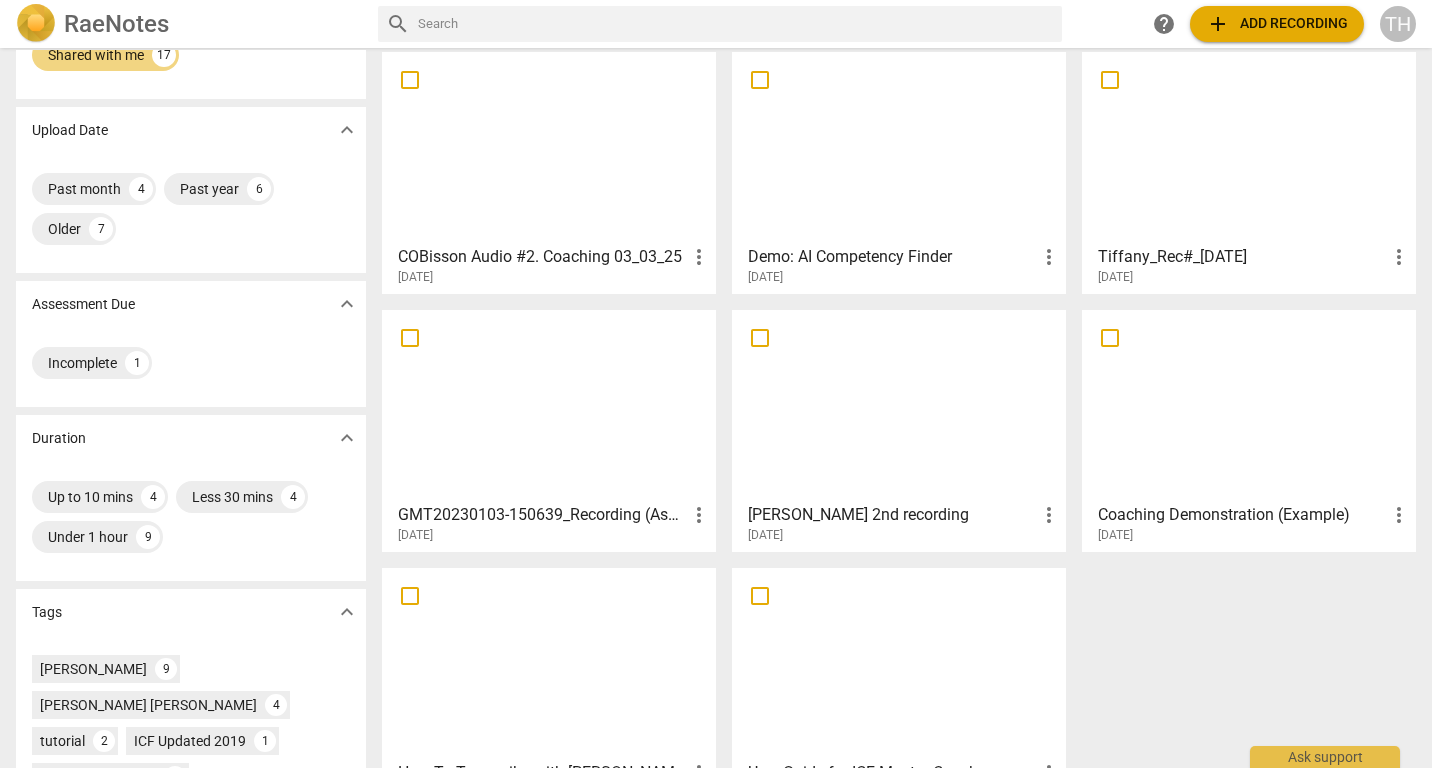 scroll, scrollTop: 200, scrollLeft: 0, axis: vertical 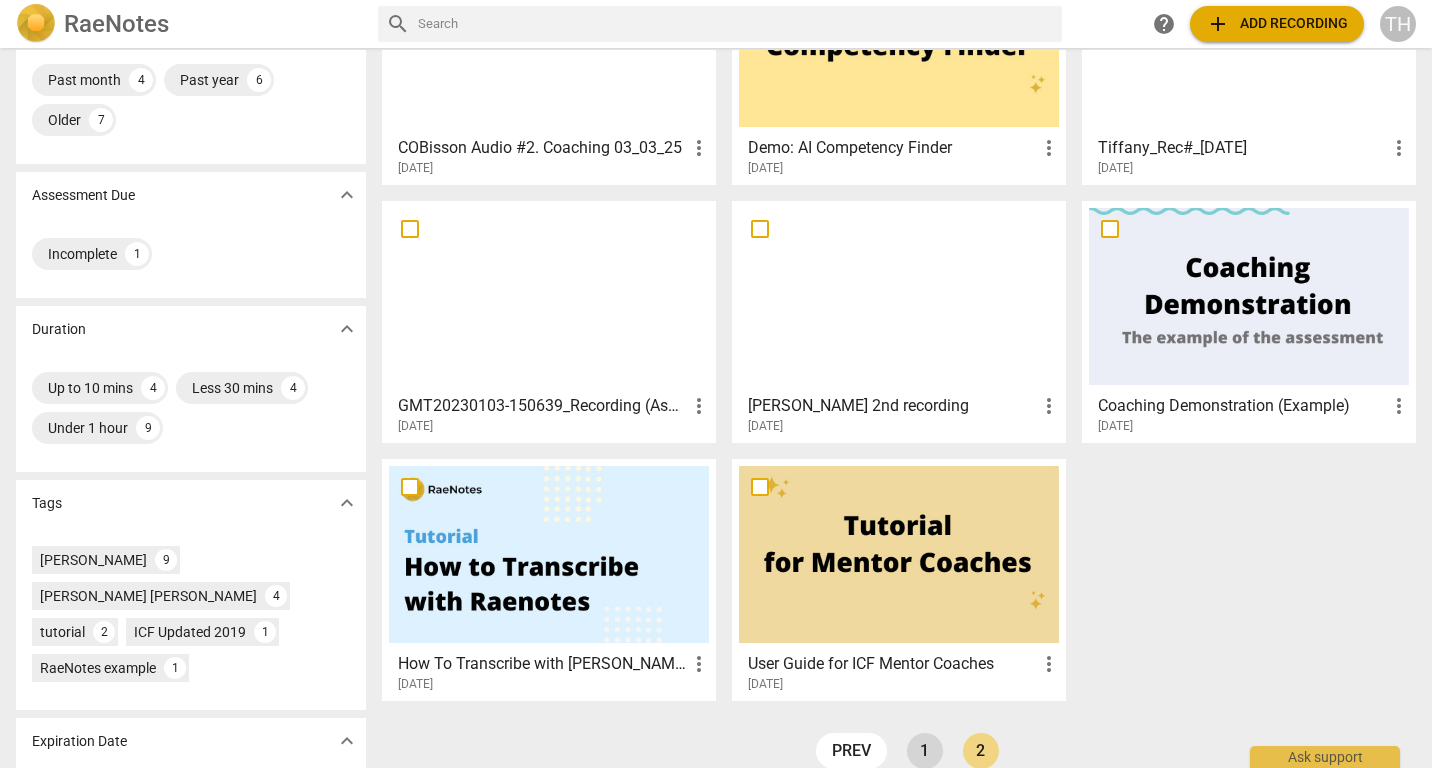 click on "1" at bounding box center [925, 751] 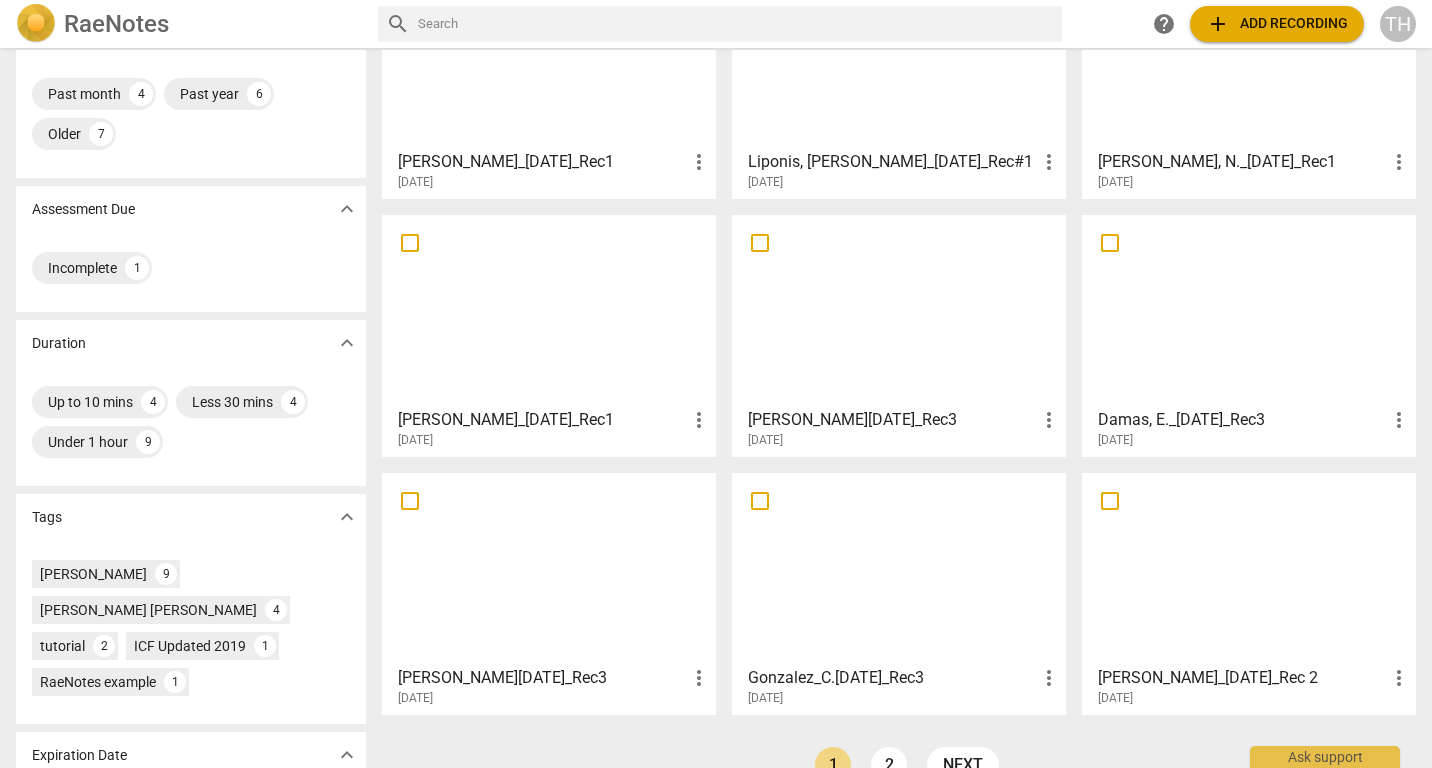 scroll, scrollTop: 0, scrollLeft: 0, axis: both 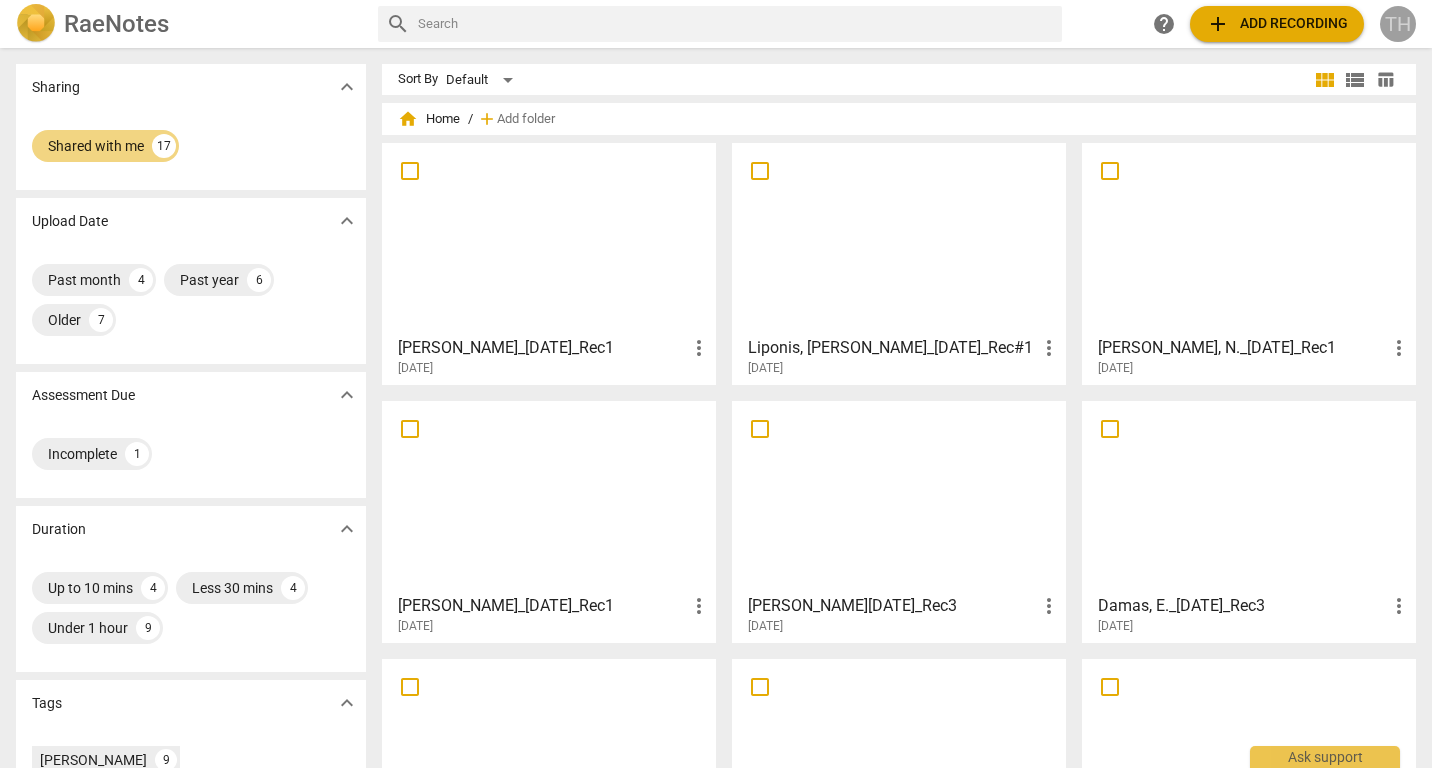 click on "TH" at bounding box center (1398, 24) 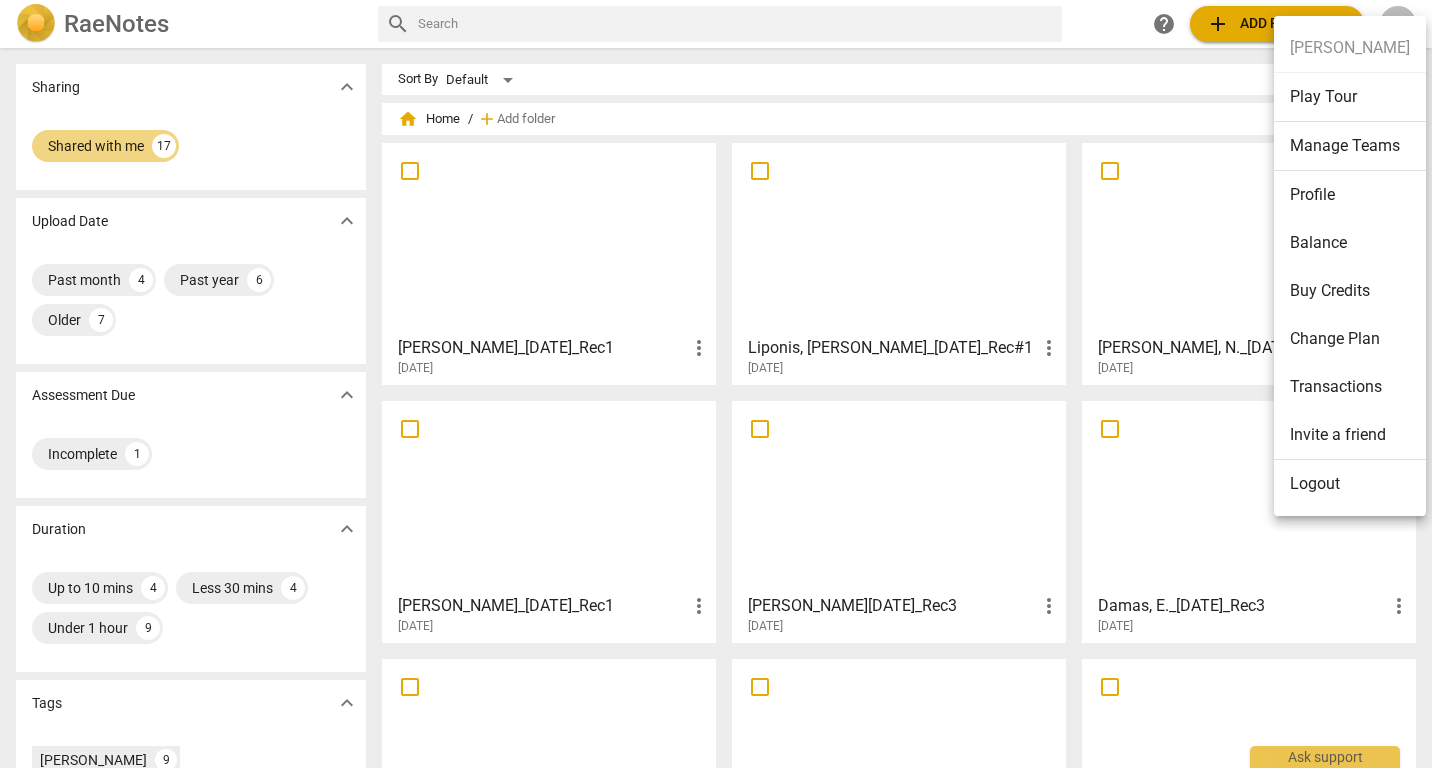click on "Logout" at bounding box center (1350, 484) 